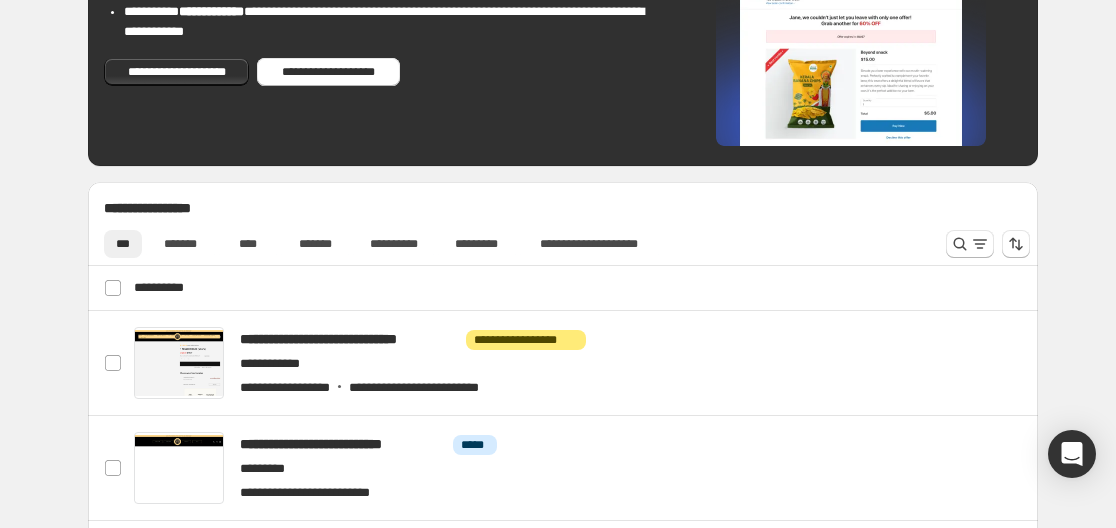 scroll, scrollTop: 400, scrollLeft: 0, axis: vertical 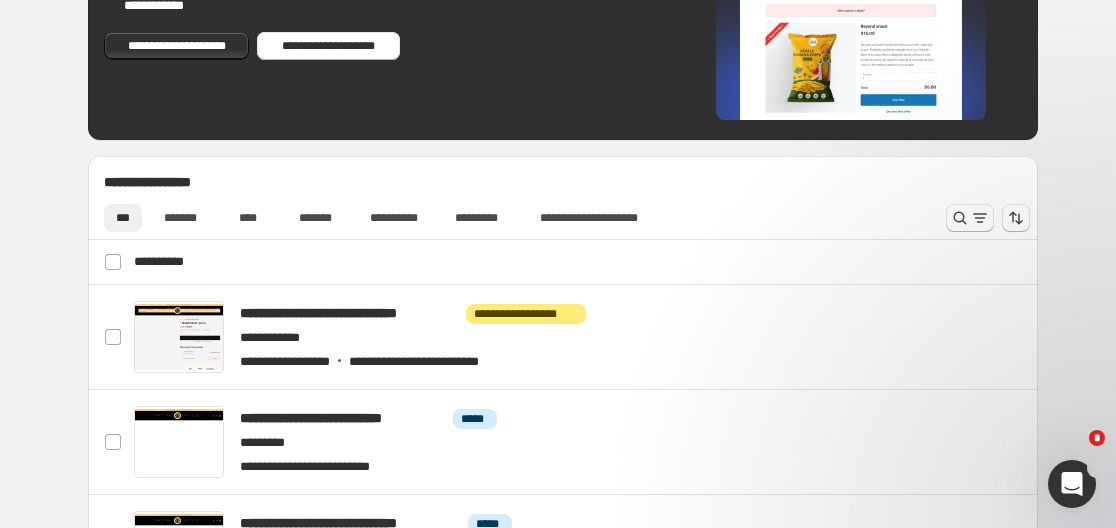 click at bounding box center [916, 399] 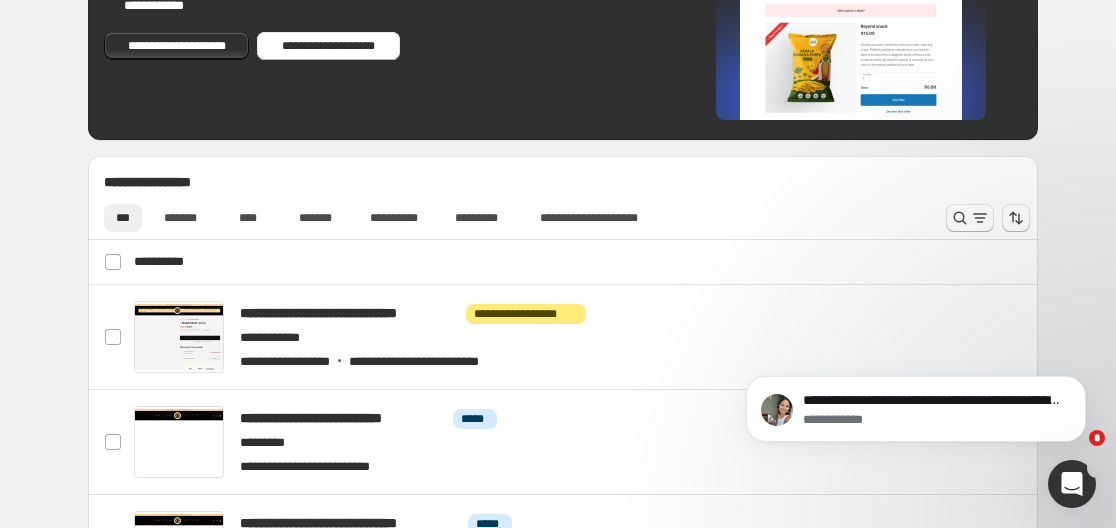 click 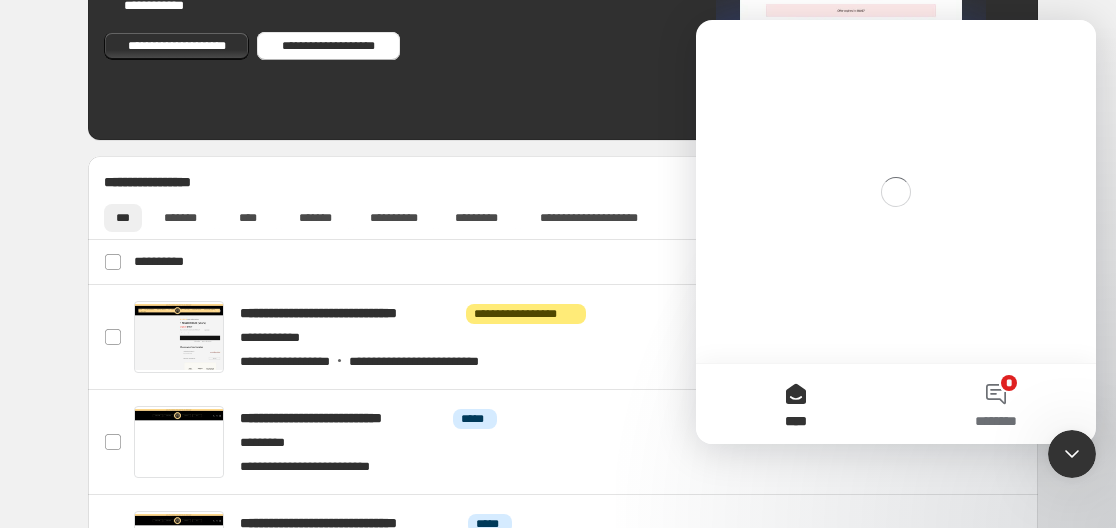 scroll, scrollTop: 0, scrollLeft: 0, axis: both 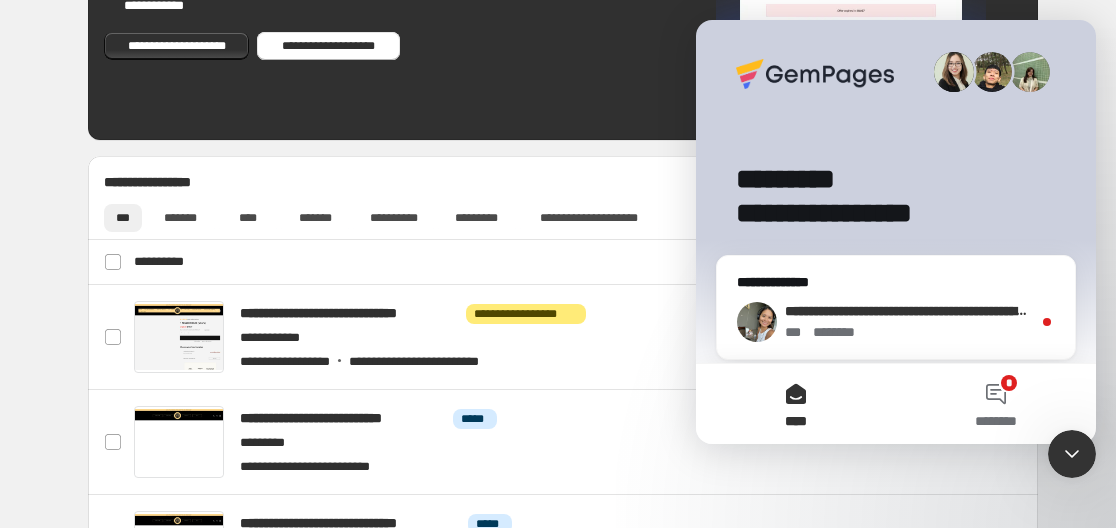 click on "*** * ******" at bounding box center (908, 332) 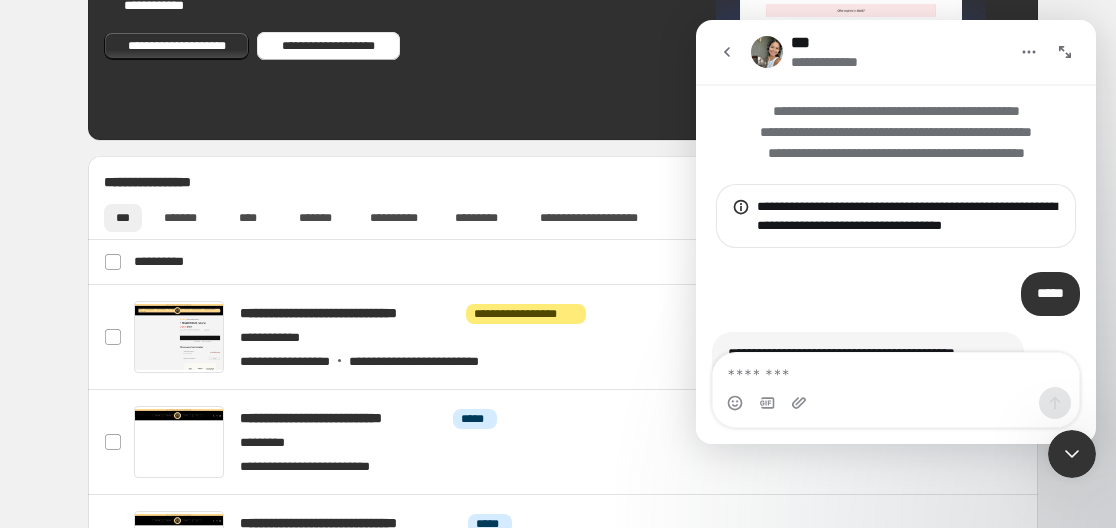 scroll, scrollTop: 3, scrollLeft: 0, axis: vertical 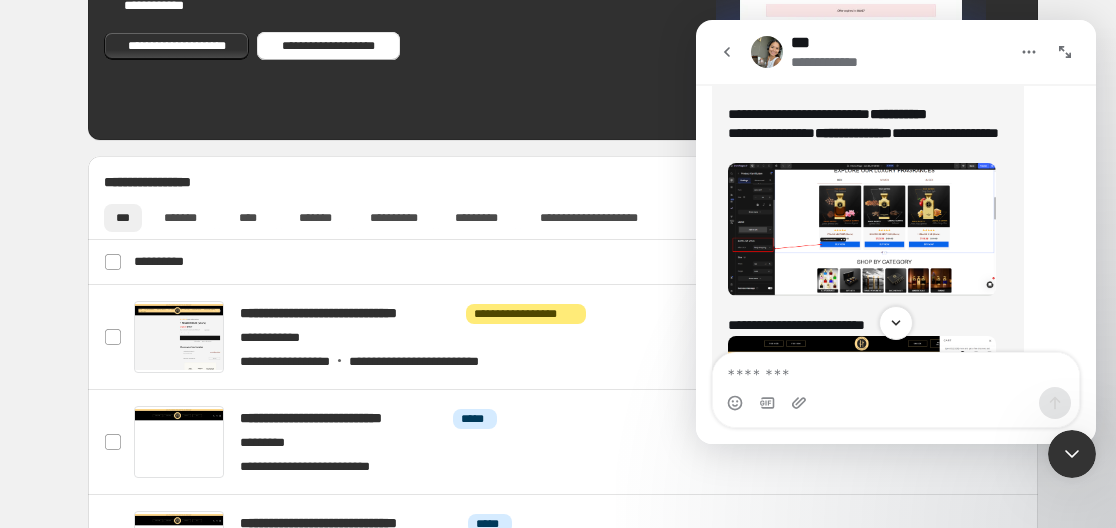 click at bounding box center (862, 229) 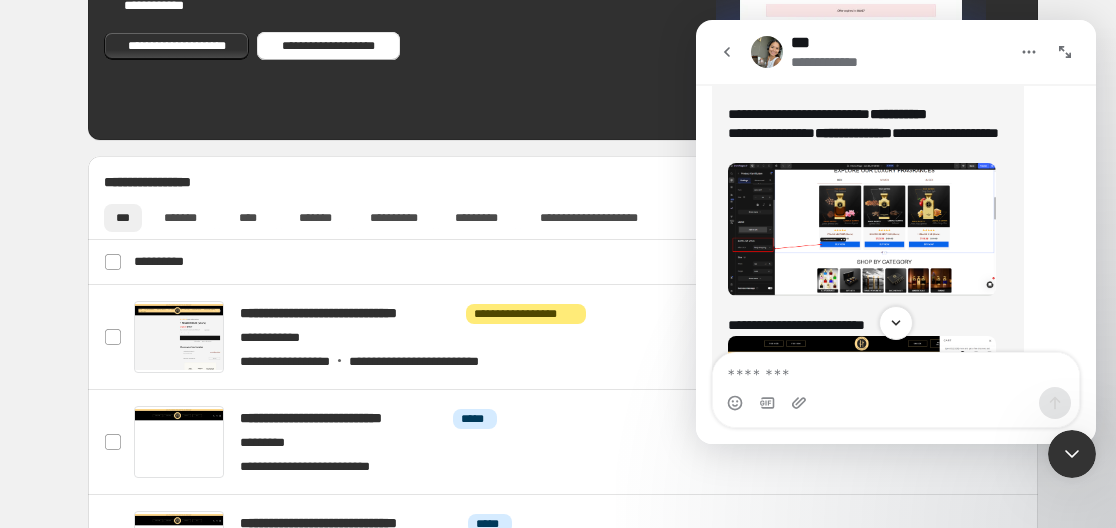 scroll, scrollTop: 0, scrollLeft: 0, axis: both 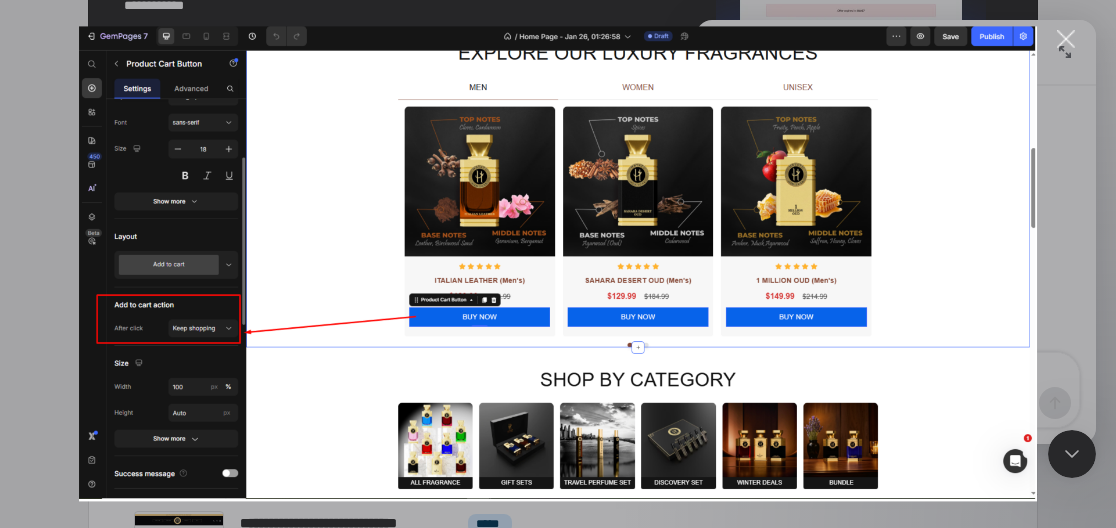 click at bounding box center [558, 263] 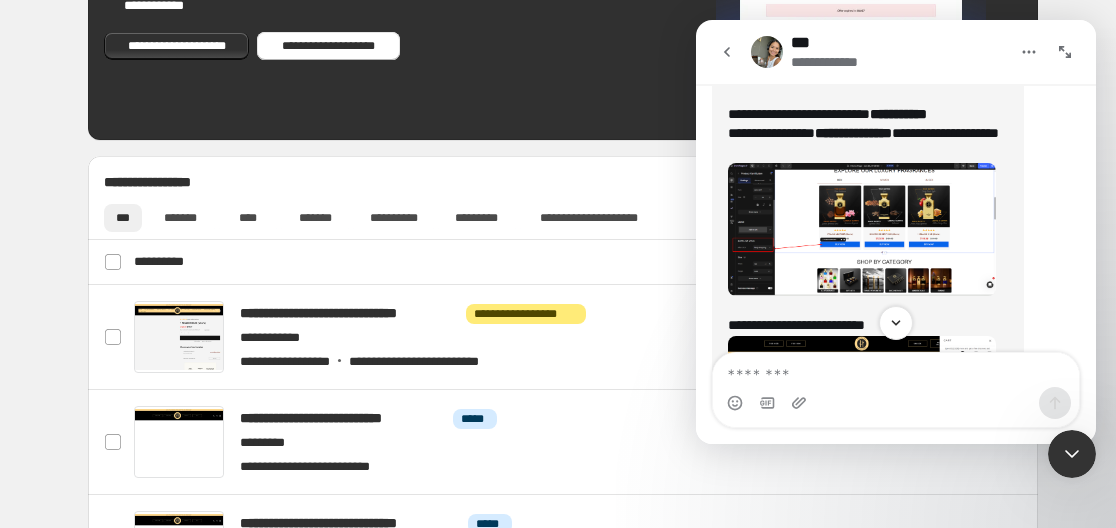 click at bounding box center [862, 229] 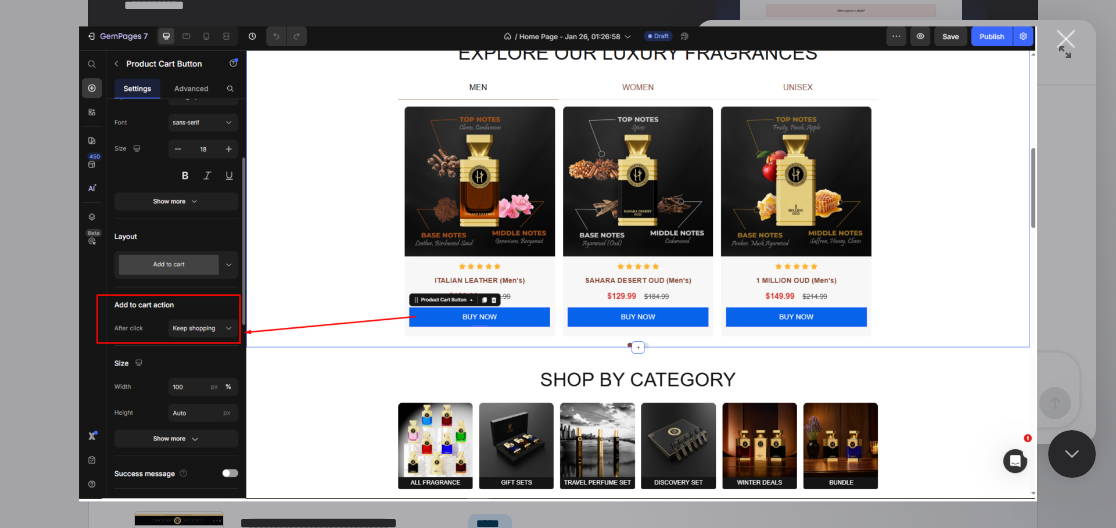 click at bounding box center (558, 263) 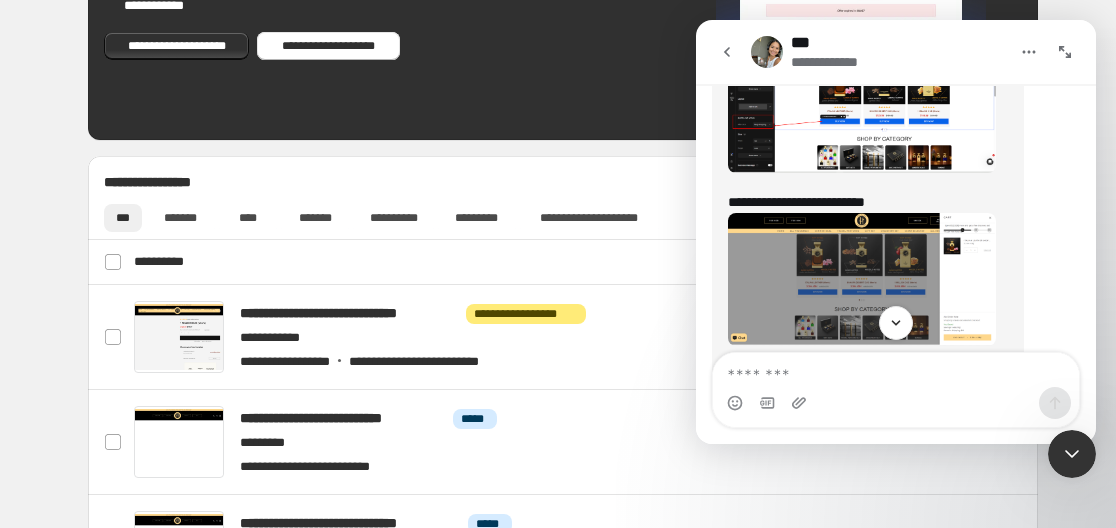 scroll, scrollTop: 2901, scrollLeft: 0, axis: vertical 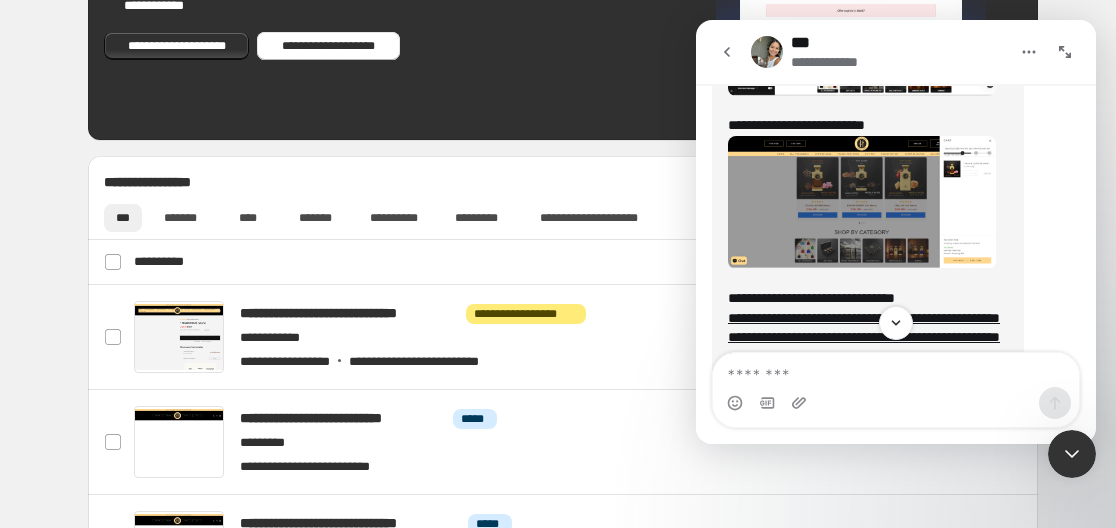 click at bounding box center [862, 202] 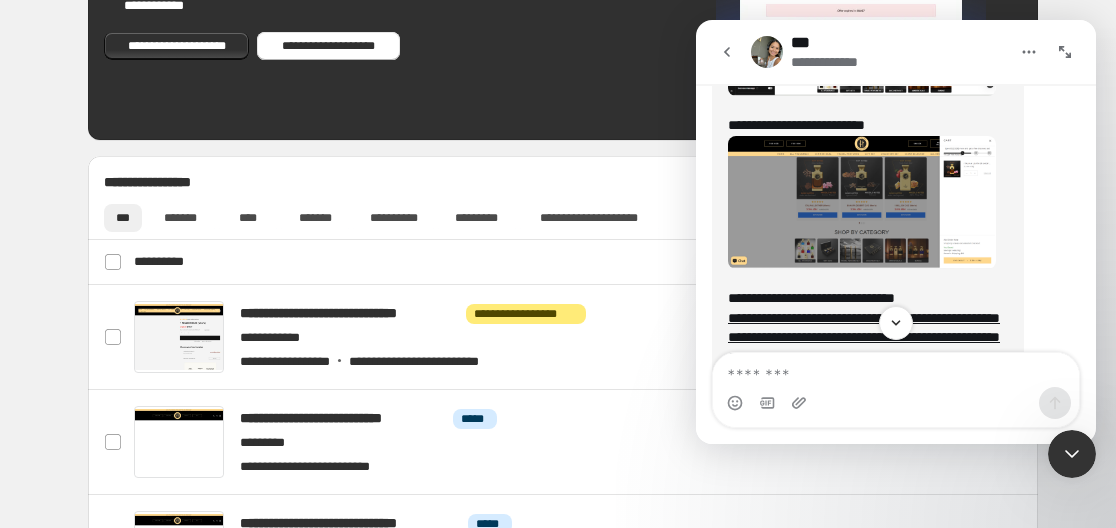 scroll, scrollTop: 0, scrollLeft: 0, axis: both 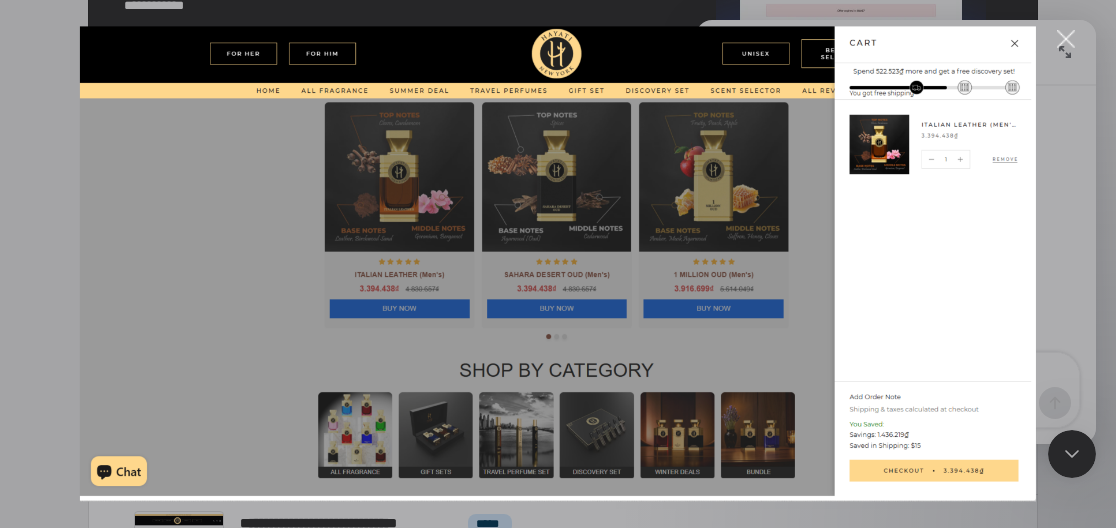 click at bounding box center (558, 263) 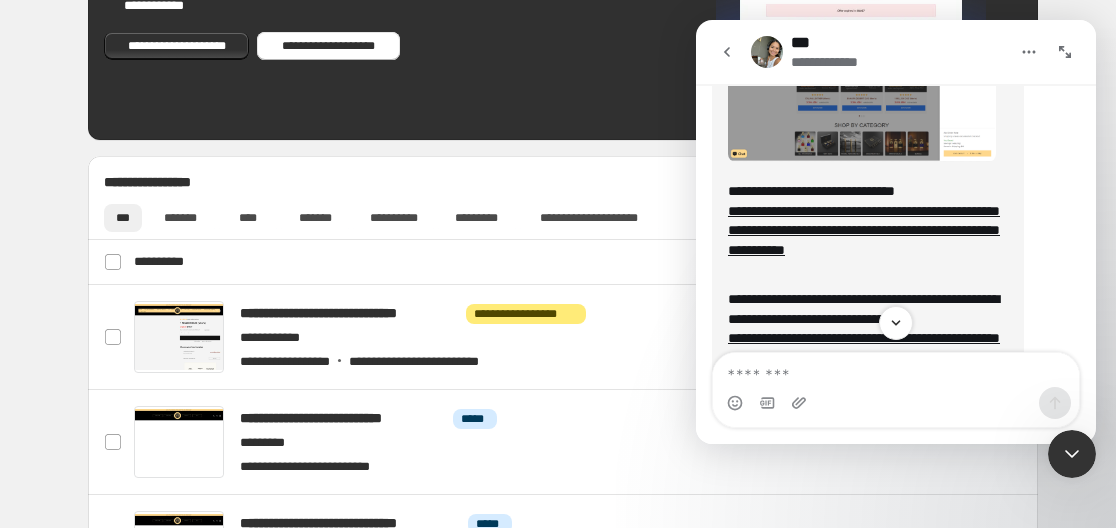 scroll, scrollTop: 3001, scrollLeft: 0, axis: vertical 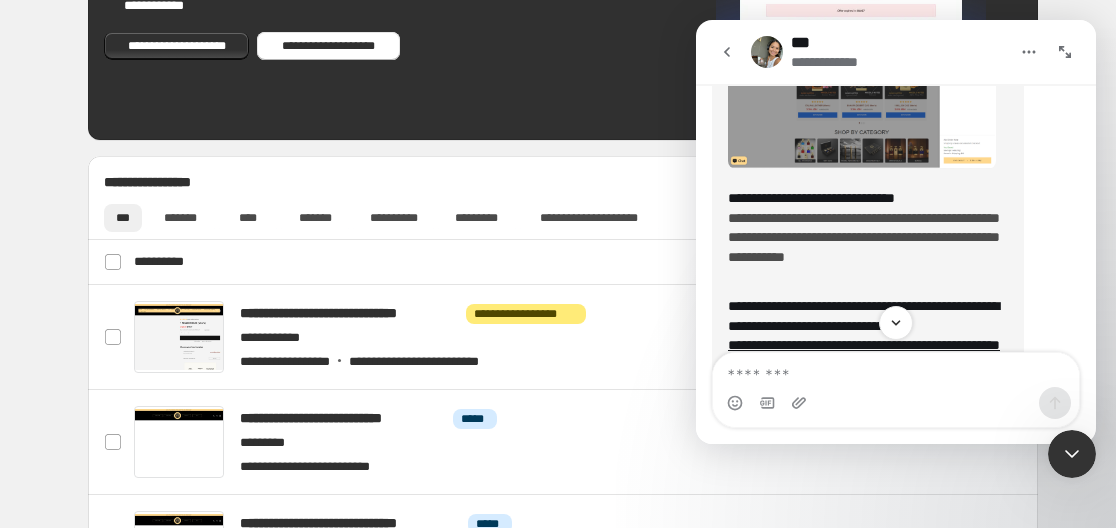 click on "**********" at bounding box center [864, 237] 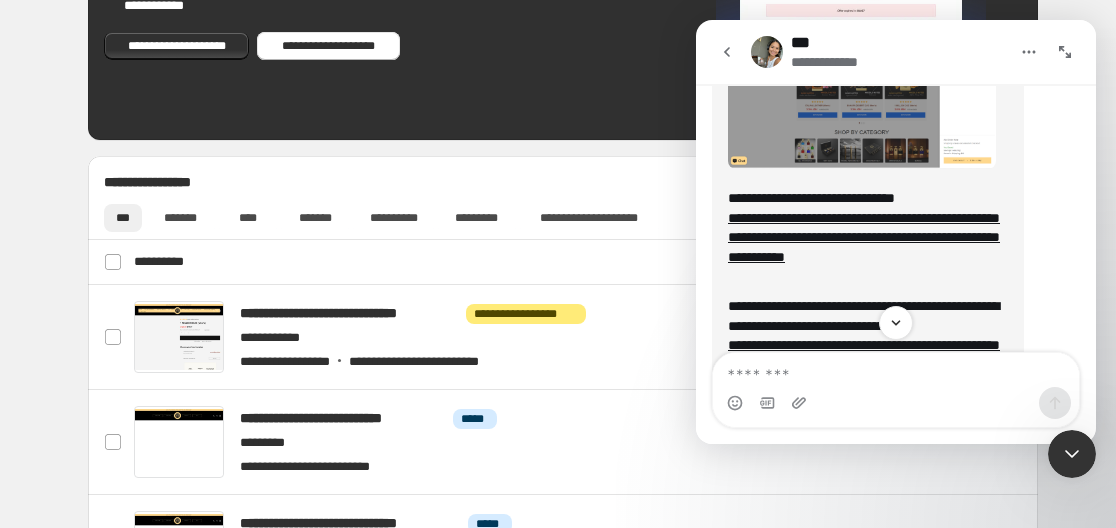 click at bounding box center [1065, 52] 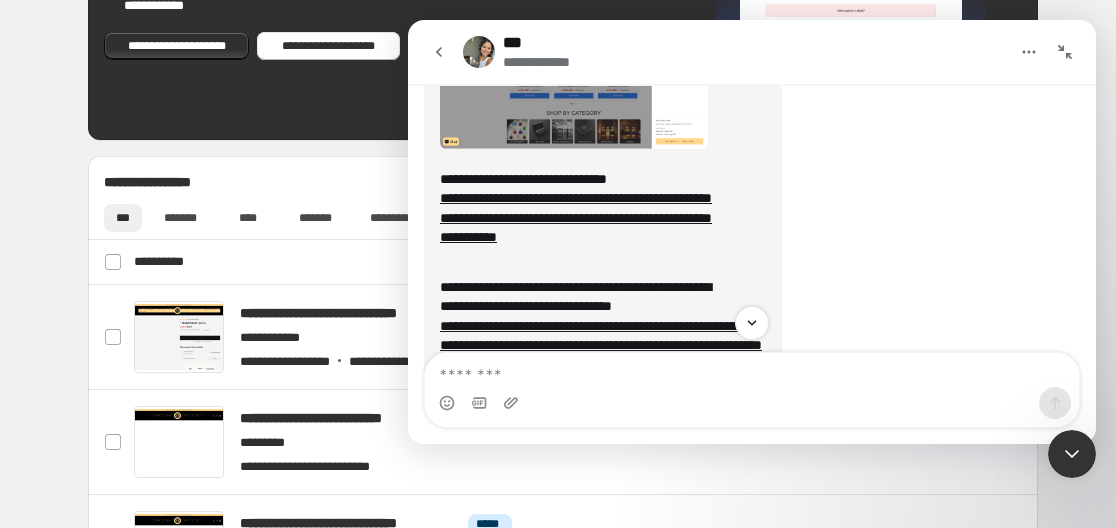 scroll, scrollTop: 2754, scrollLeft: 0, axis: vertical 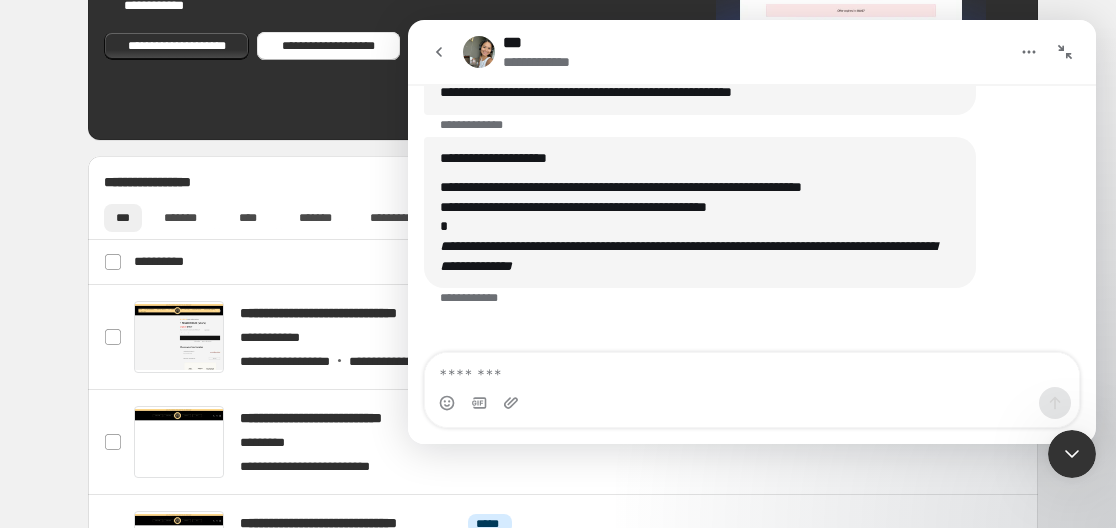 click at bounding box center [1065, 52] 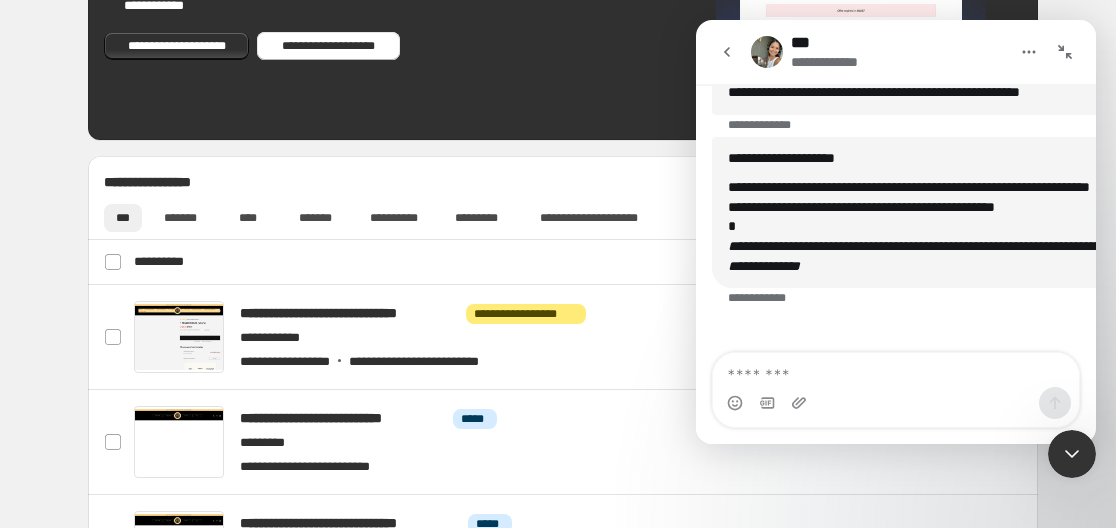 scroll, scrollTop: 3001, scrollLeft: 0, axis: vertical 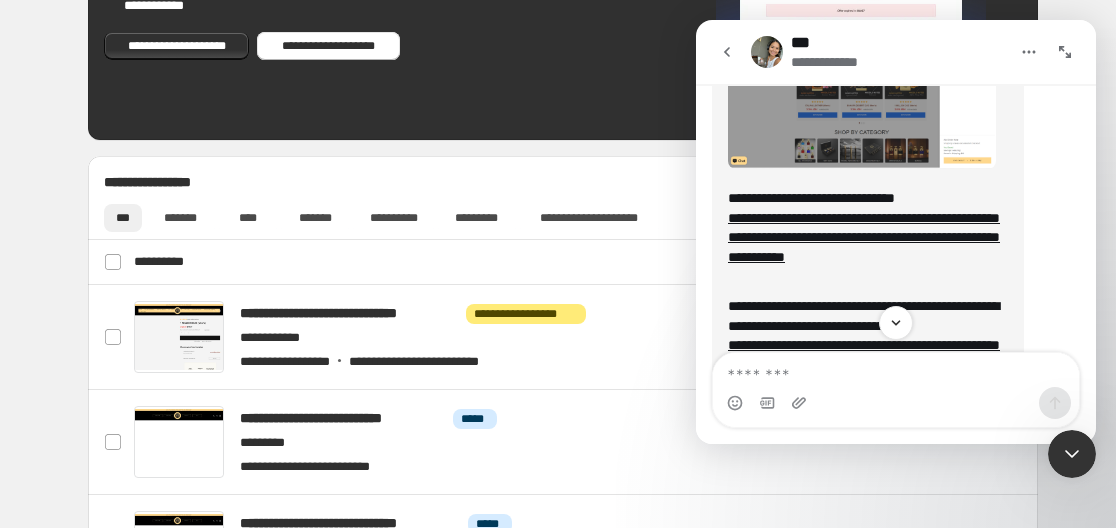 click on "**********" at bounding box center (563, 539) 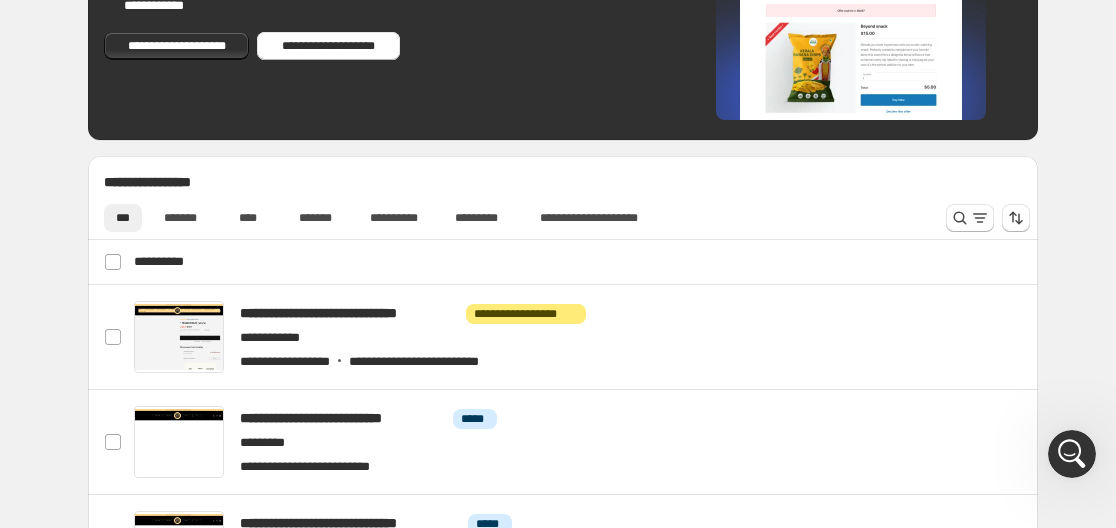 click 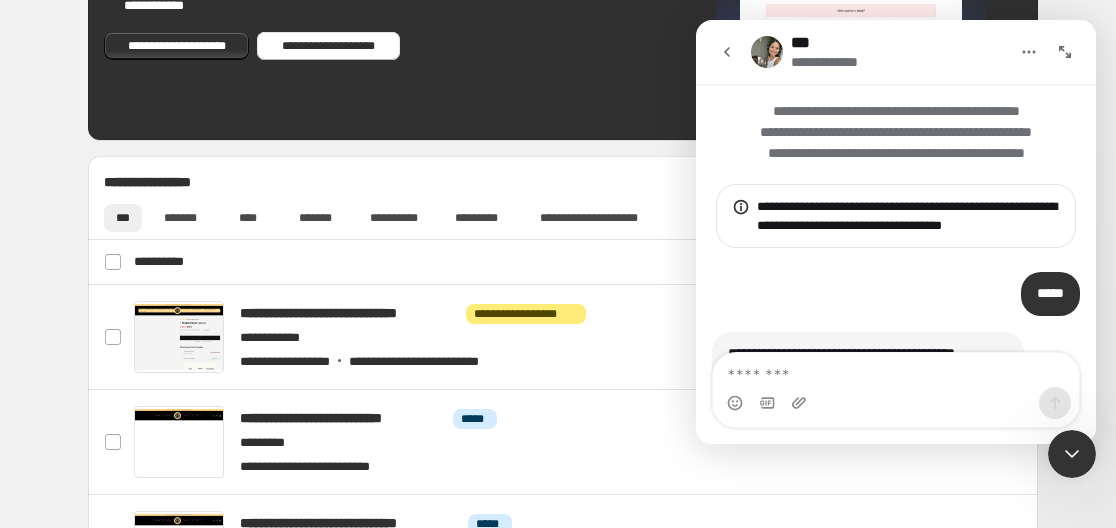scroll, scrollTop: 0, scrollLeft: 0, axis: both 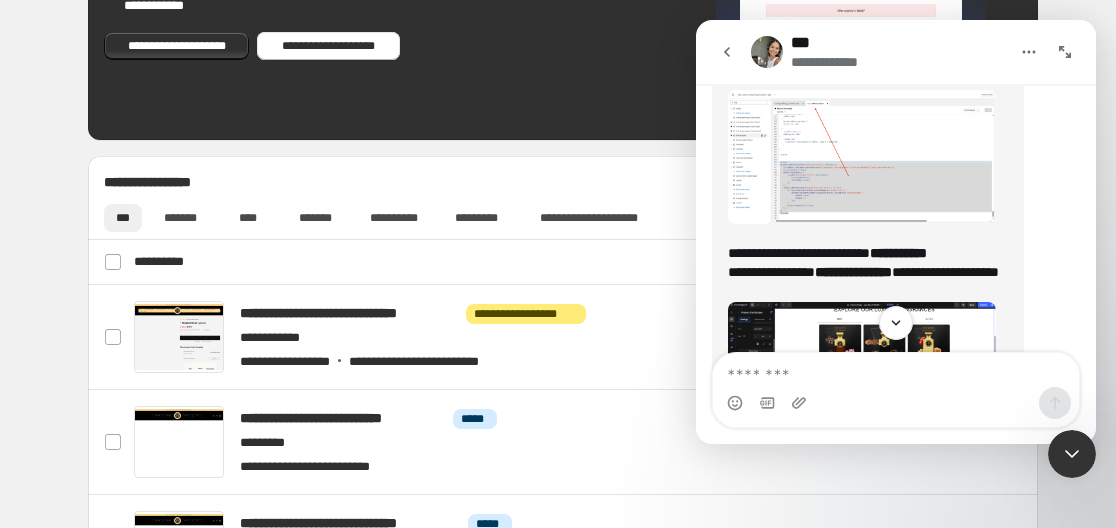 click at bounding box center [862, 156] 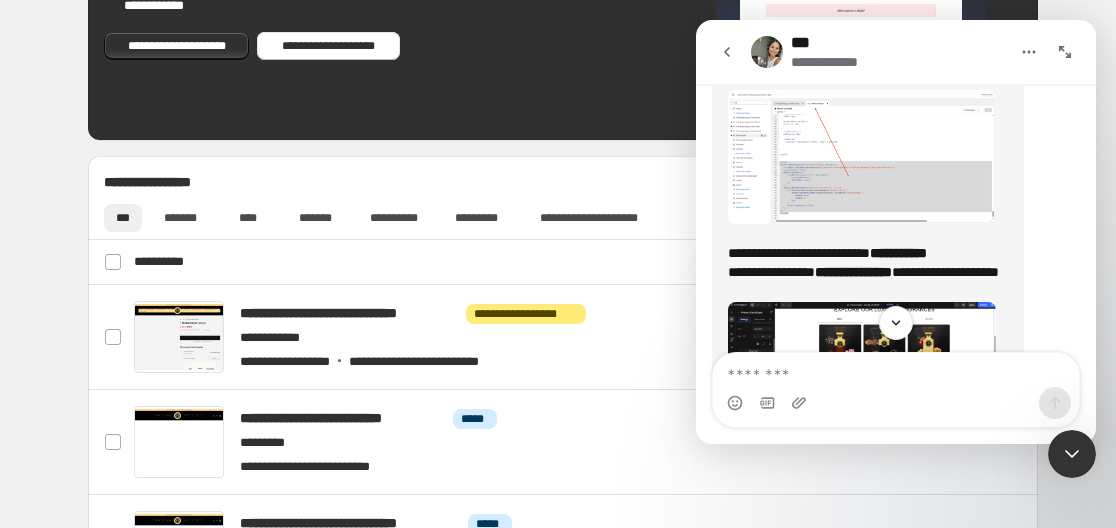 scroll, scrollTop: 0, scrollLeft: 0, axis: both 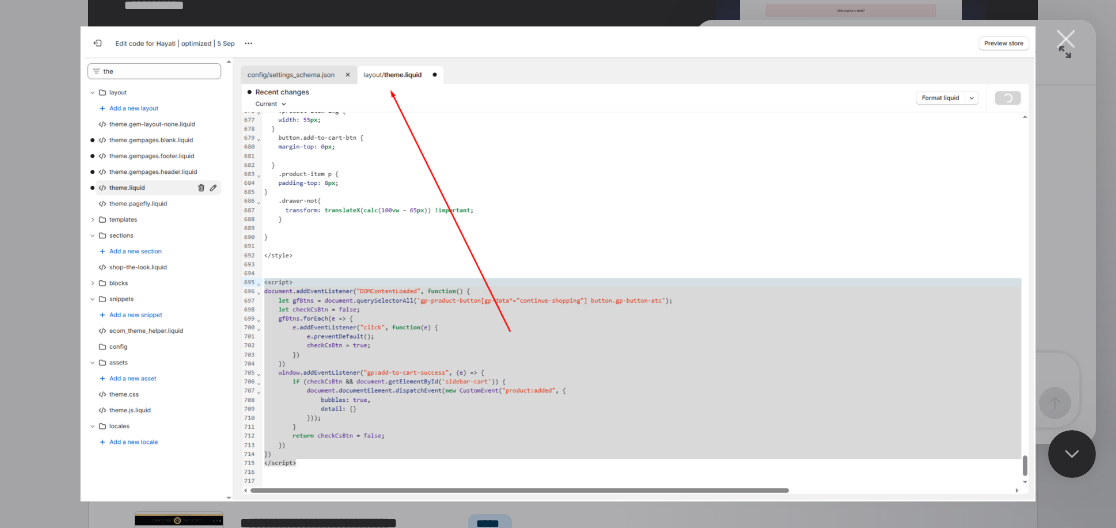 click at bounding box center (558, 263) 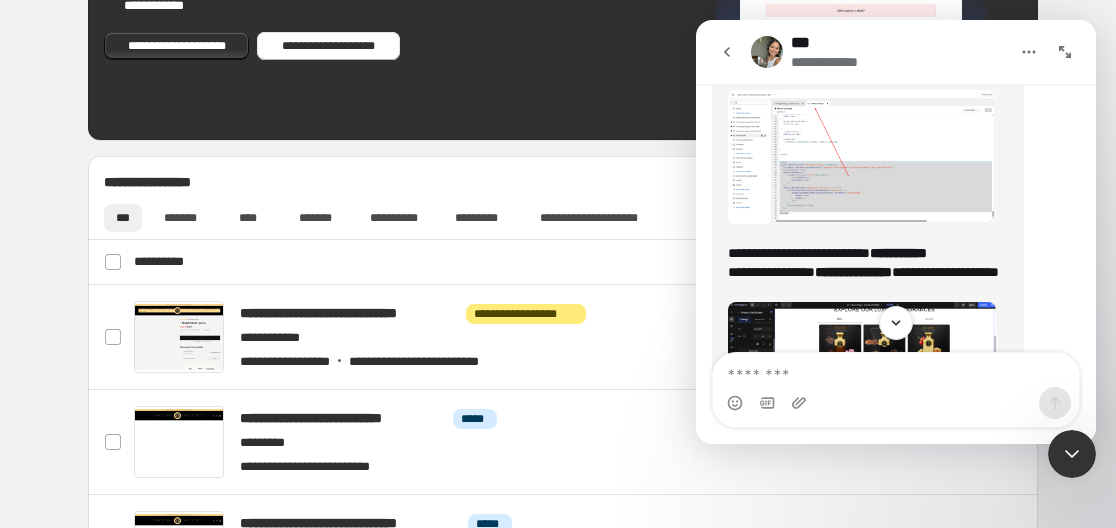 click at bounding box center (862, 156) 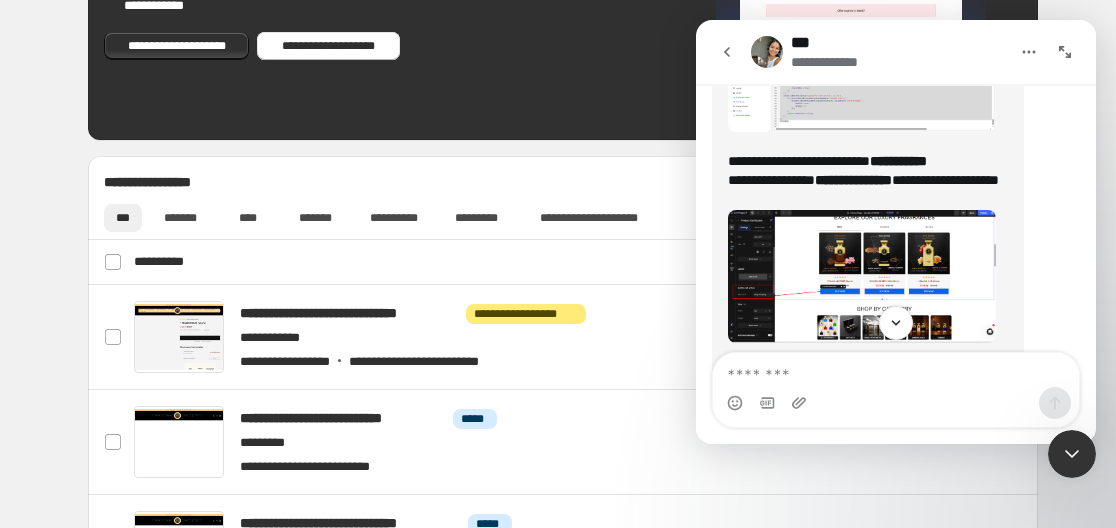 scroll, scrollTop: 2765, scrollLeft: 0, axis: vertical 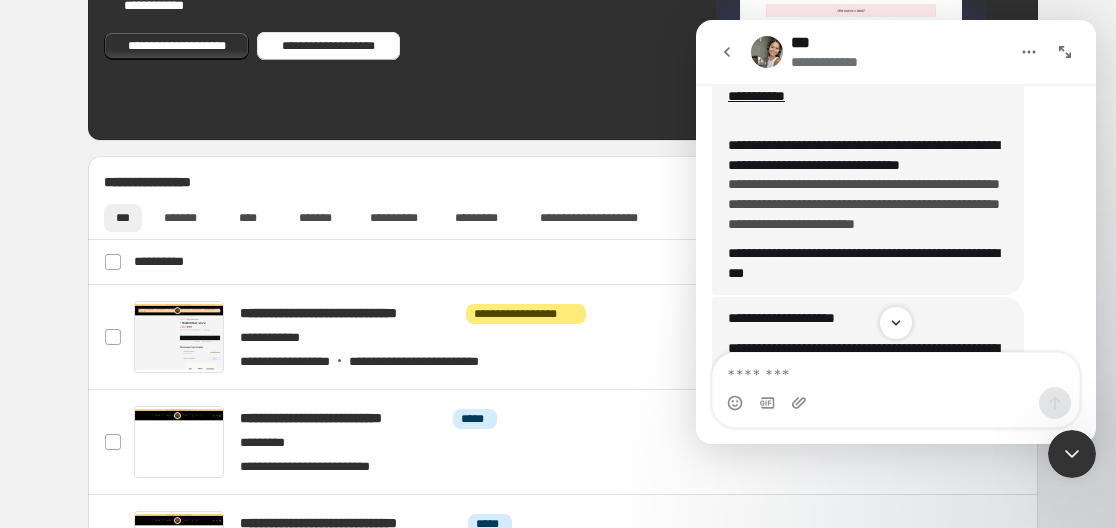 click on "**********" at bounding box center (864, 203) 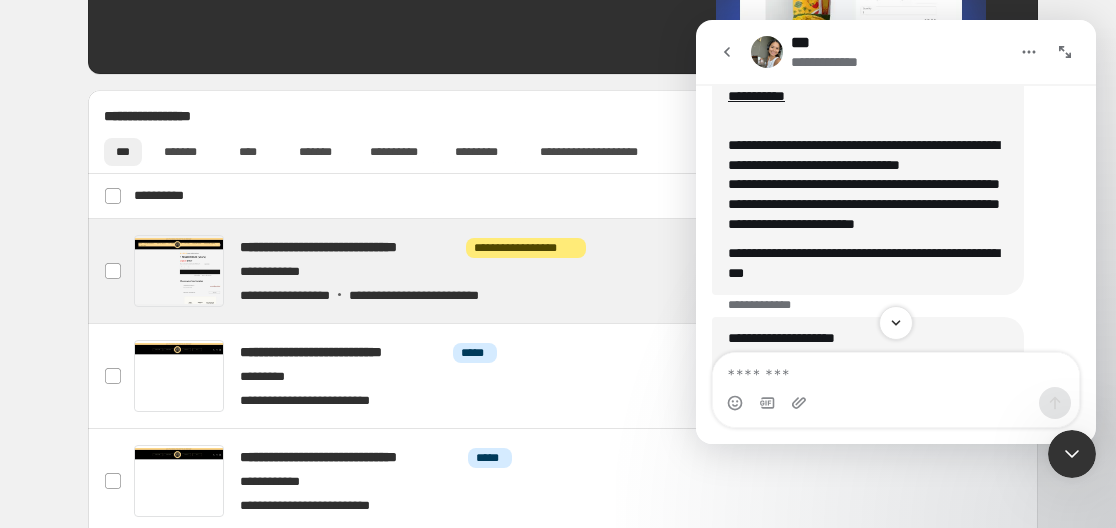 scroll, scrollTop: 500, scrollLeft: 0, axis: vertical 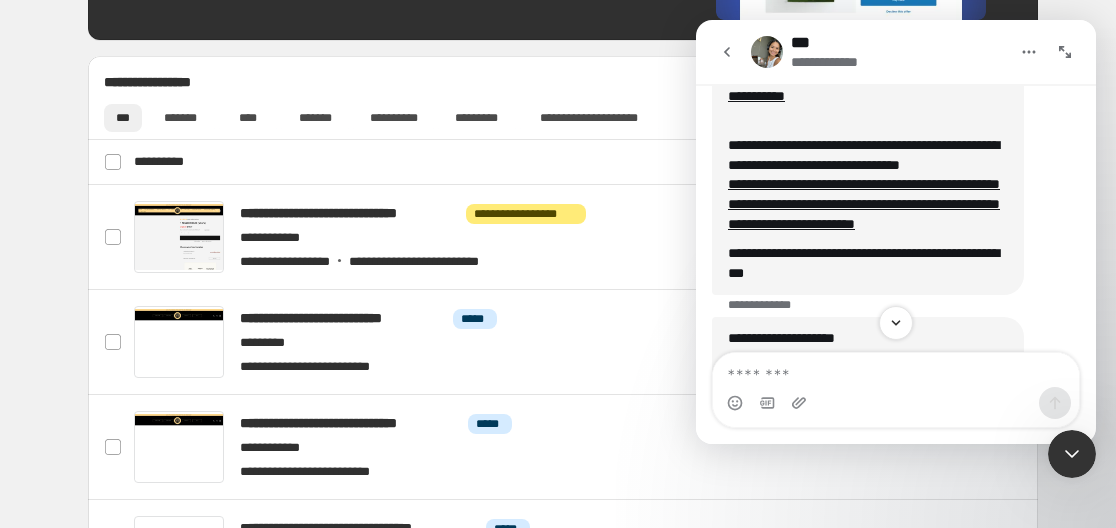 click on "**********" at bounding box center [563, 439] 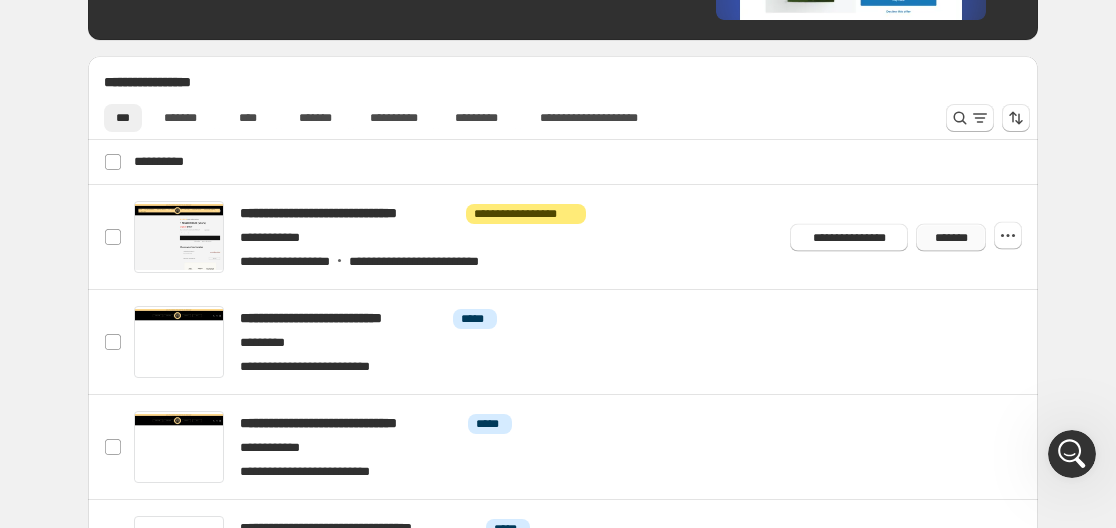 type 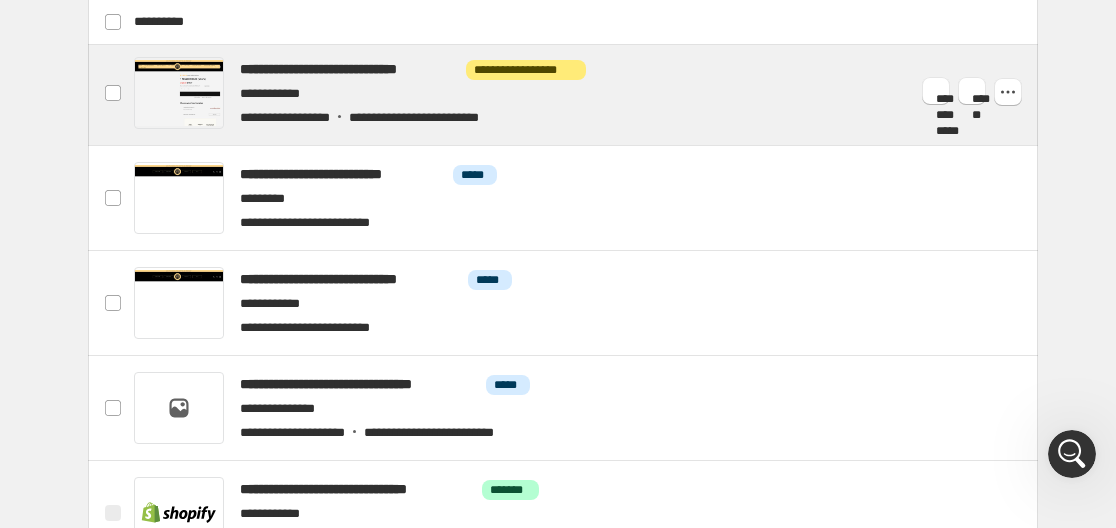 scroll, scrollTop: 500, scrollLeft: 0, axis: vertical 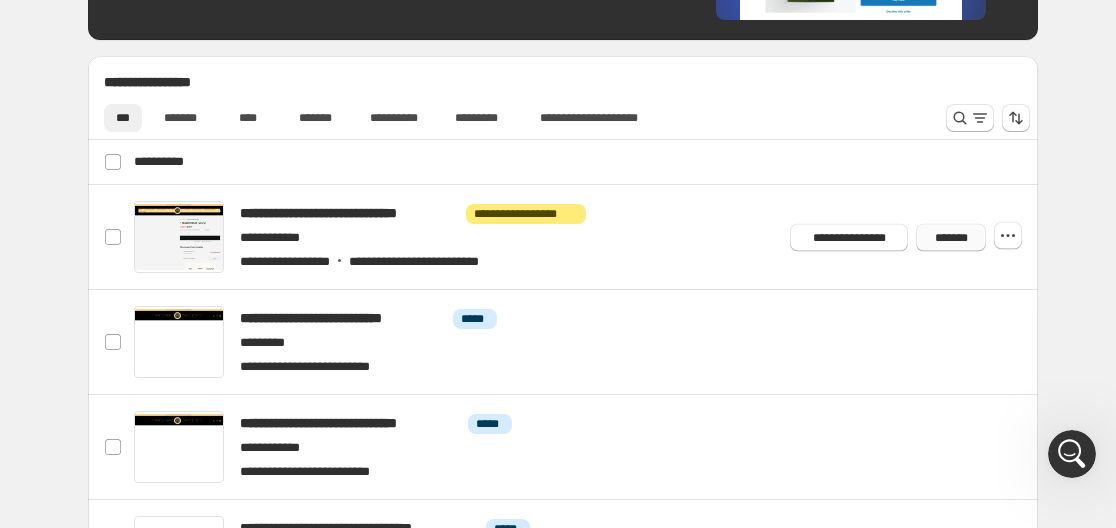 click on "*******" at bounding box center (951, 237) 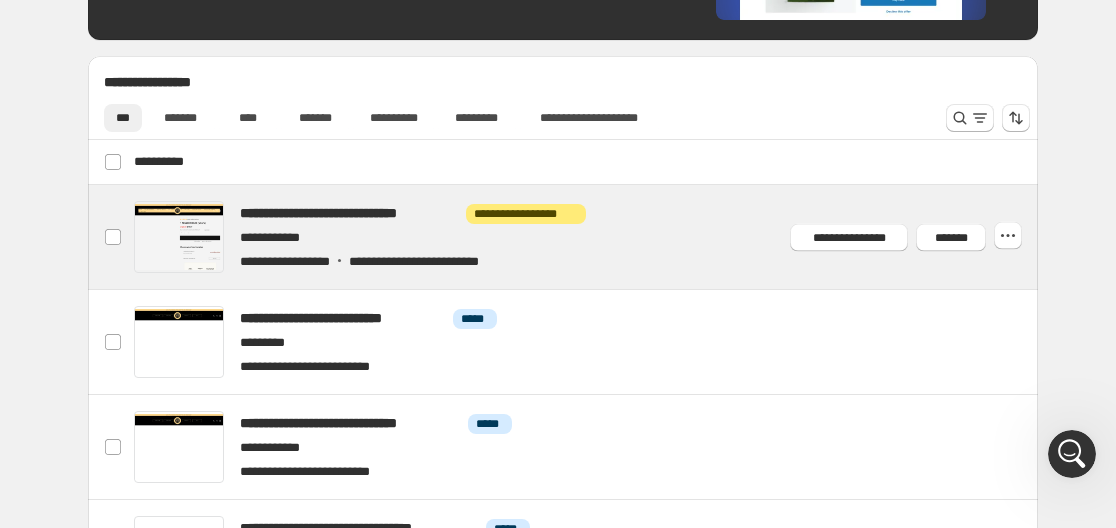 scroll, scrollTop: 600, scrollLeft: 0, axis: vertical 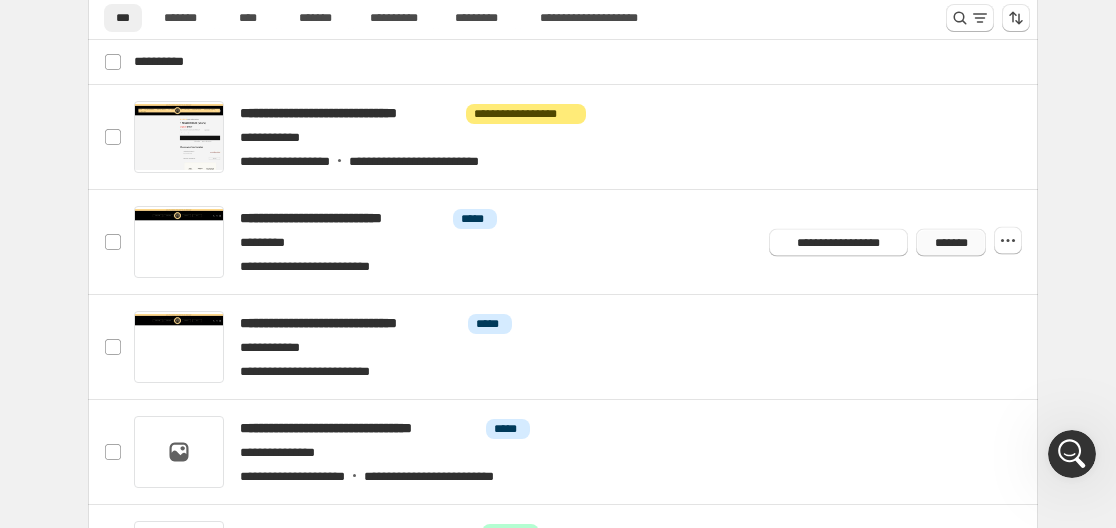 type 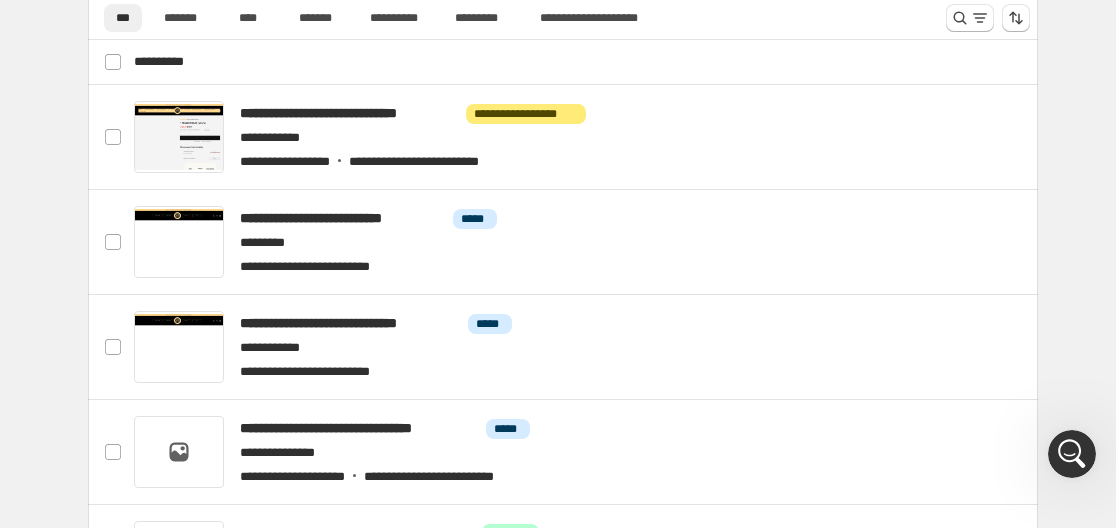 click 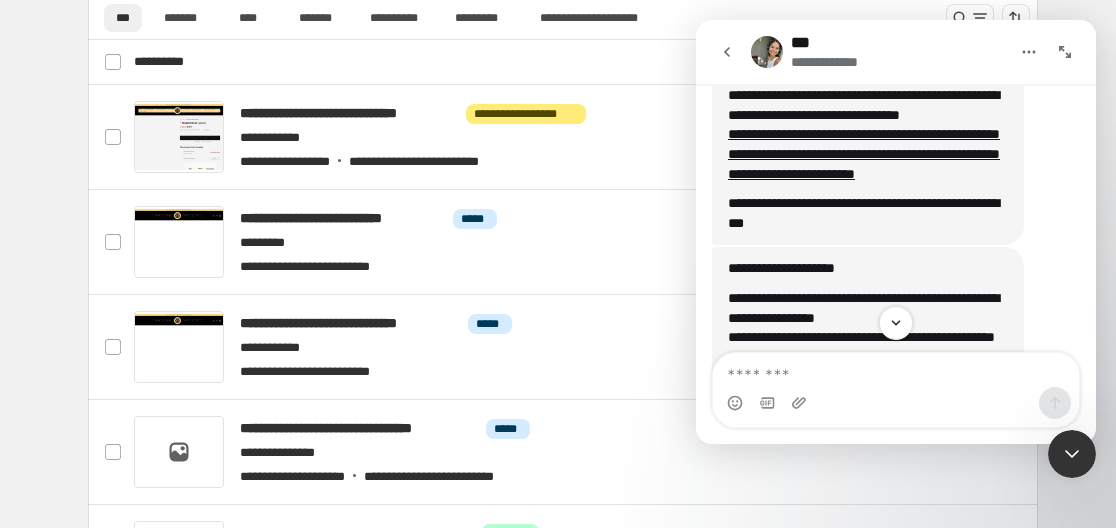 scroll, scrollTop: 3401, scrollLeft: 0, axis: vertical 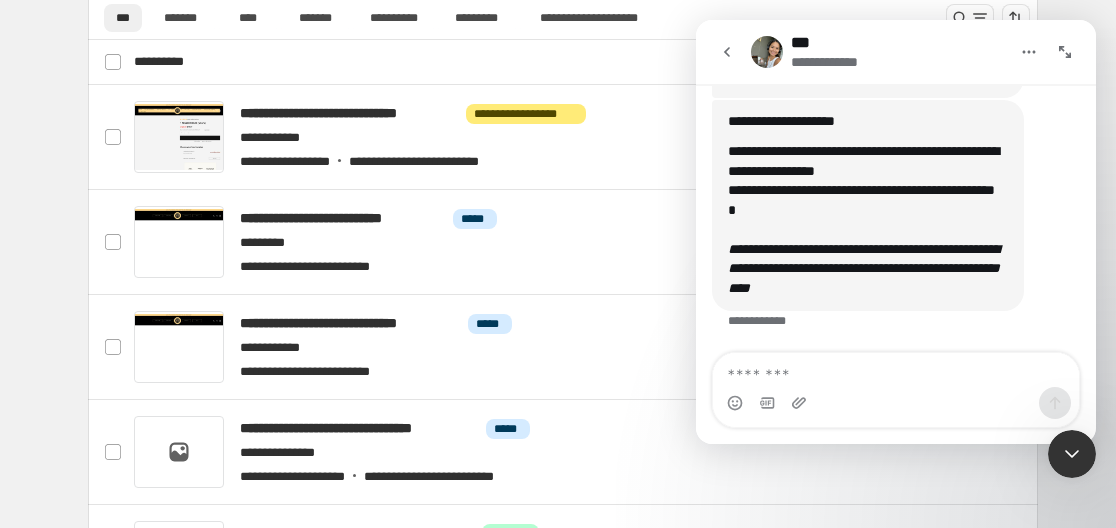 click at bounding box center (896, 370) 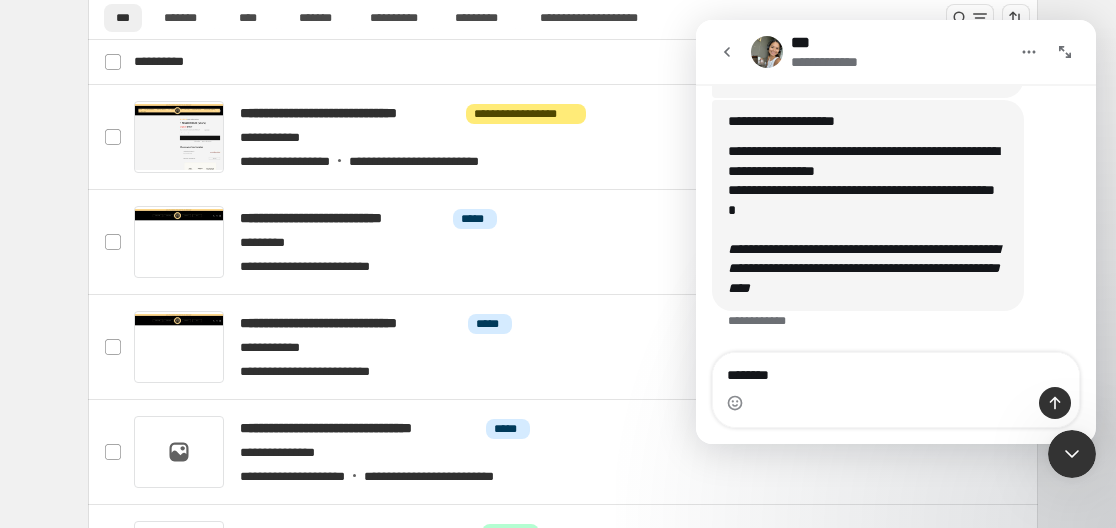 type on "*********" 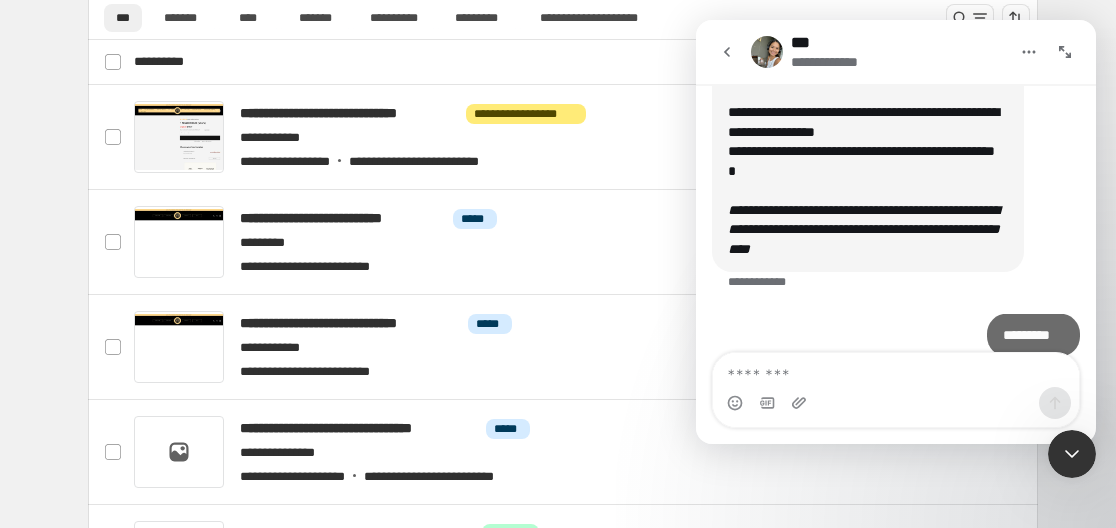 scroll, scrollTop: 3460, scrollLeft: 0, axis: vertical 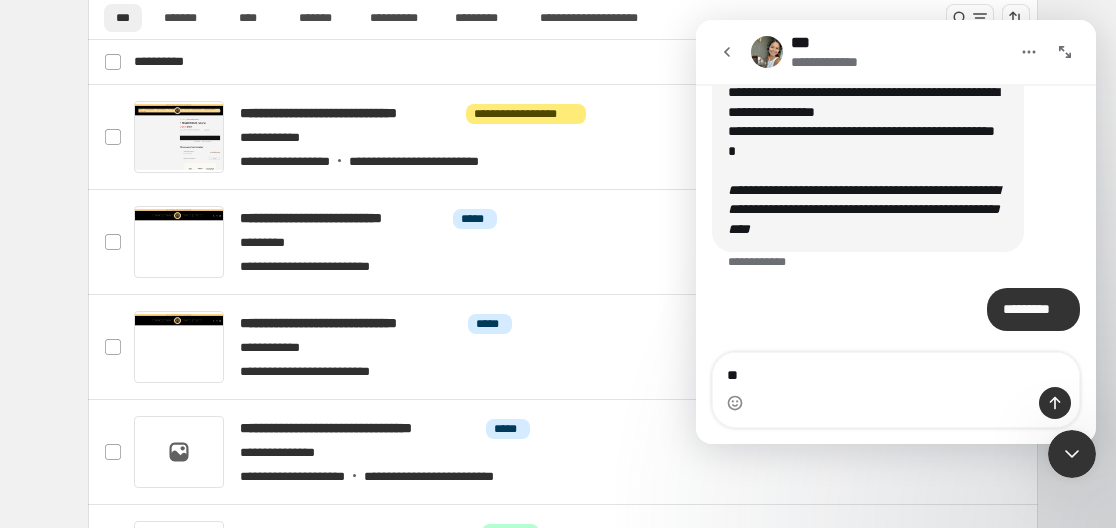 type on "*" 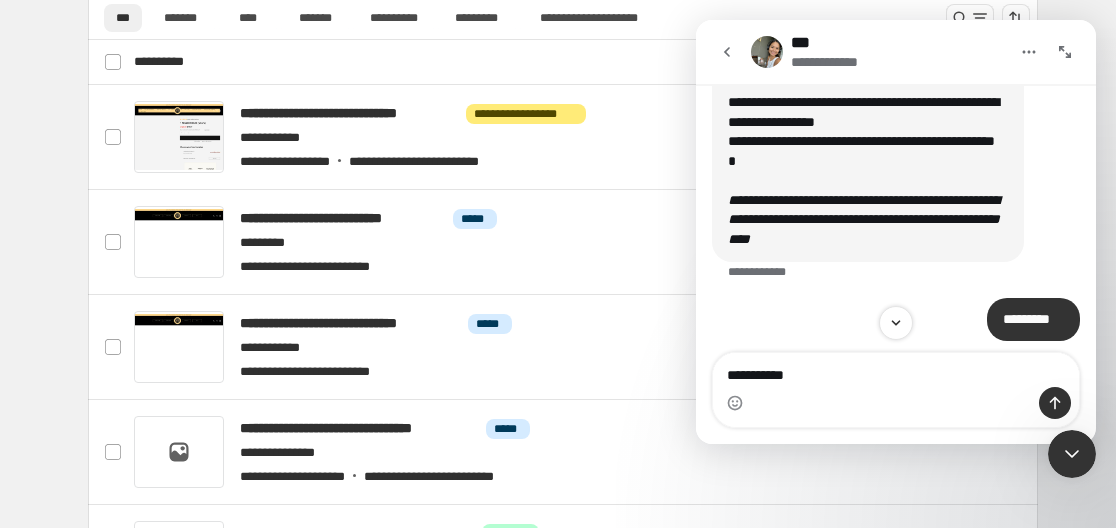 scroll, scrollTop: 3460, scrollLeft: 0, axis: vertical 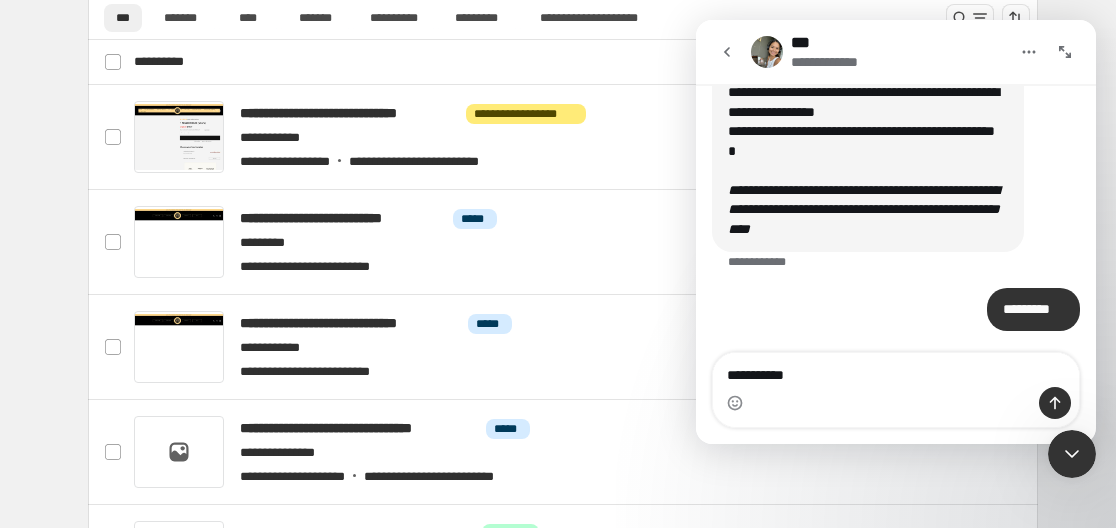 type on "**********" 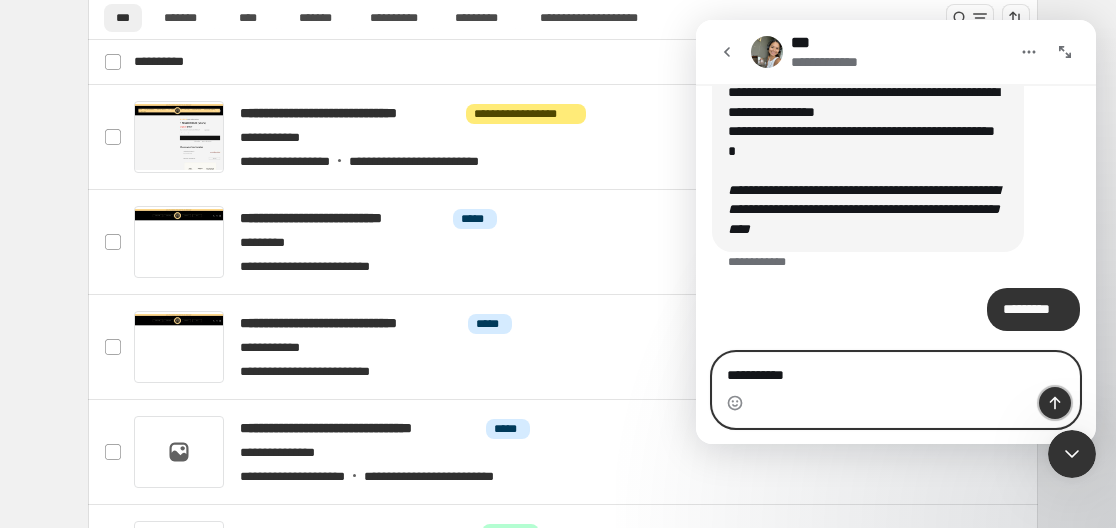 drag, startPoint x: 1047, startPoint y: 398, endPoint x: 1028, endPoint y: 400, distance: 19.104973 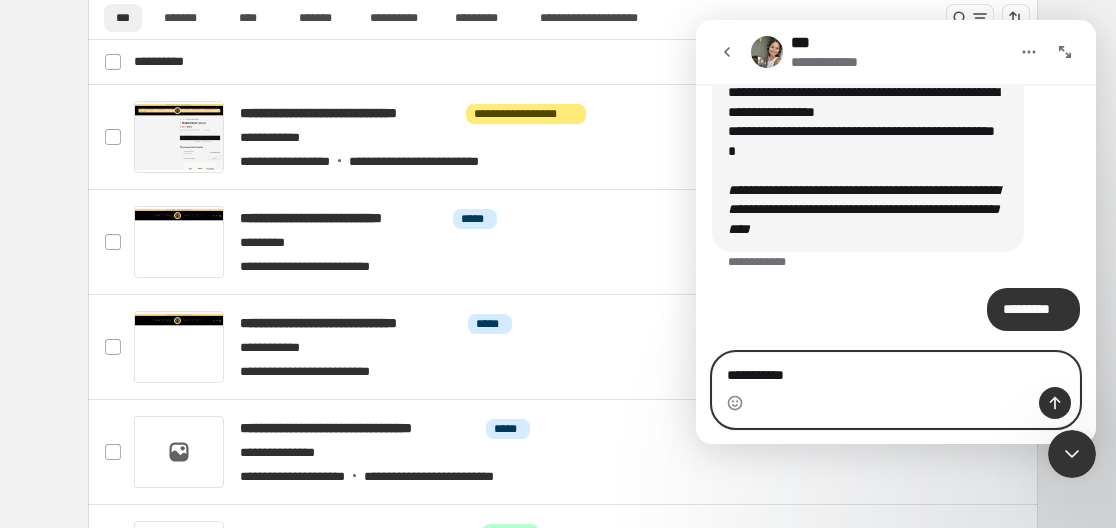 type 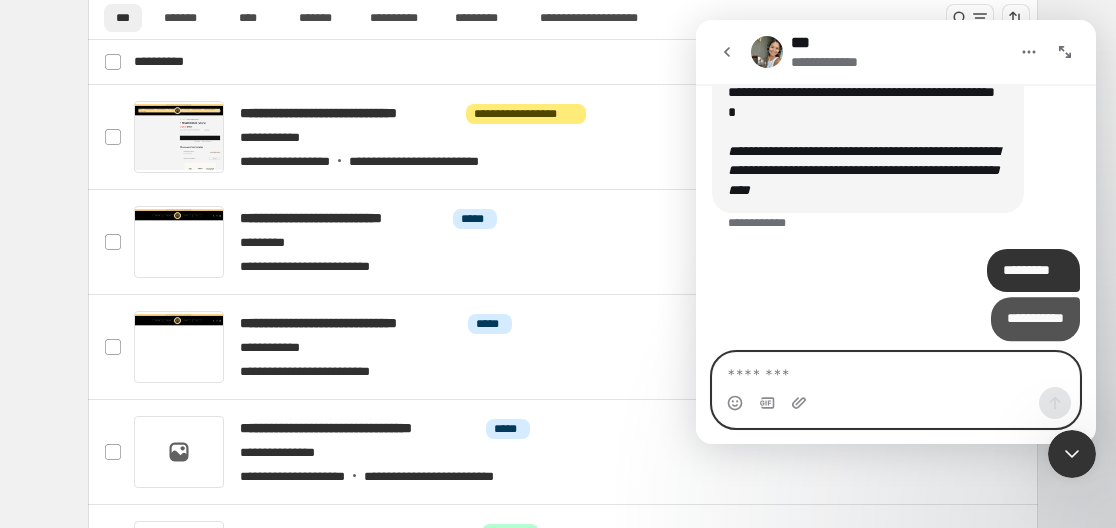 scroll, scrollTop: 3506, scrollLeft: 0, axis: vertical 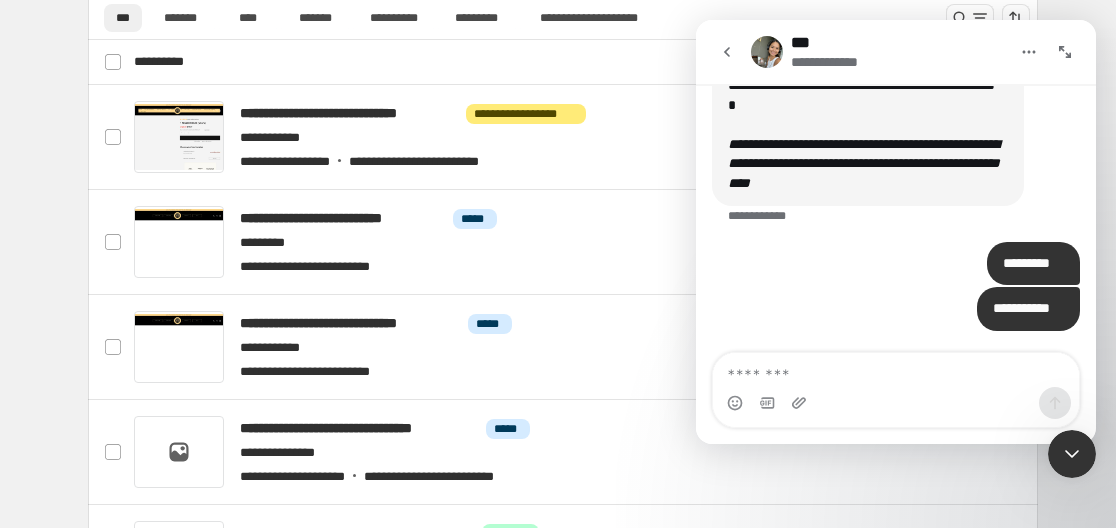 click on "**********" at bounding box center (563, 339) 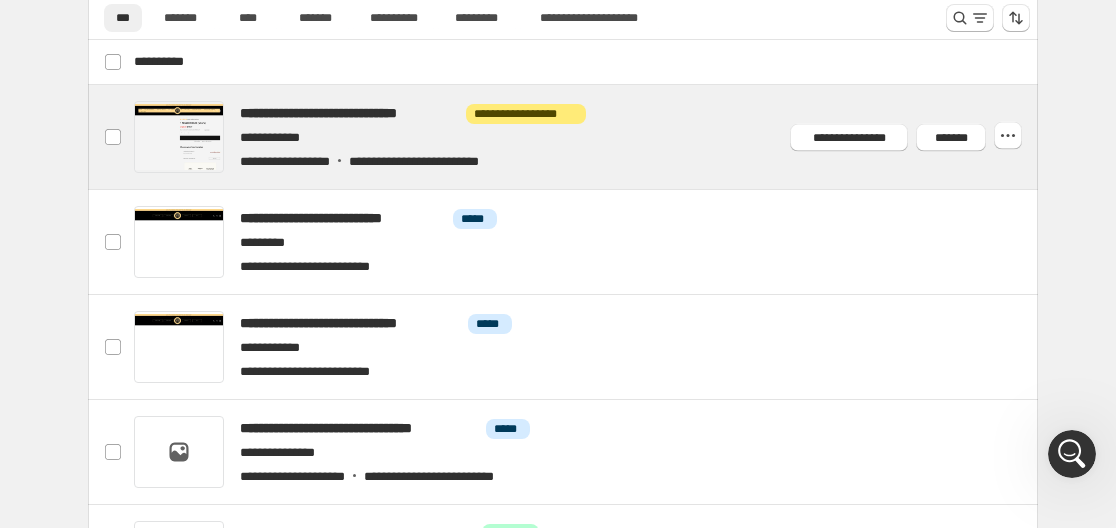 click at bounding box center (587, 137) 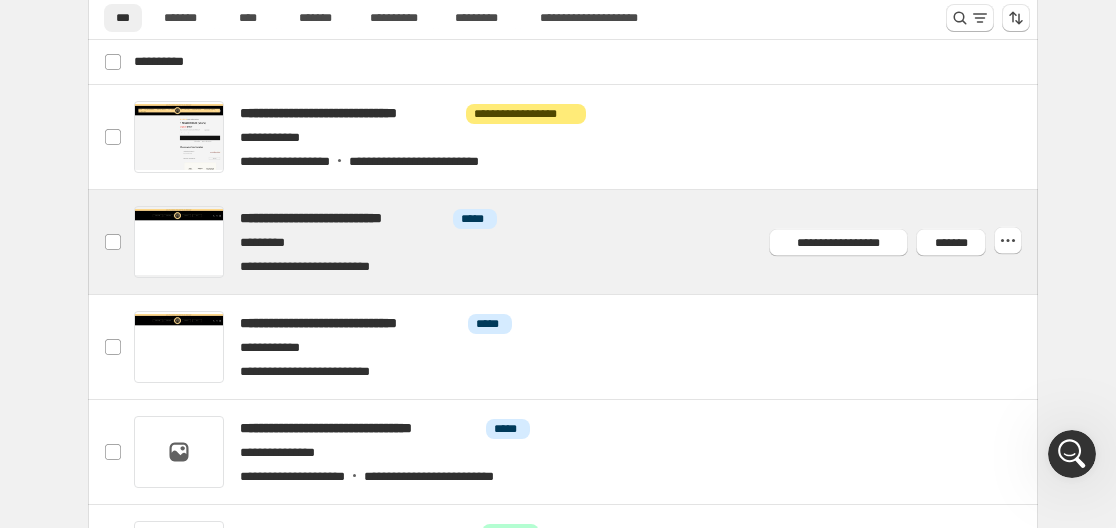 click at bounding box center (587, 242) 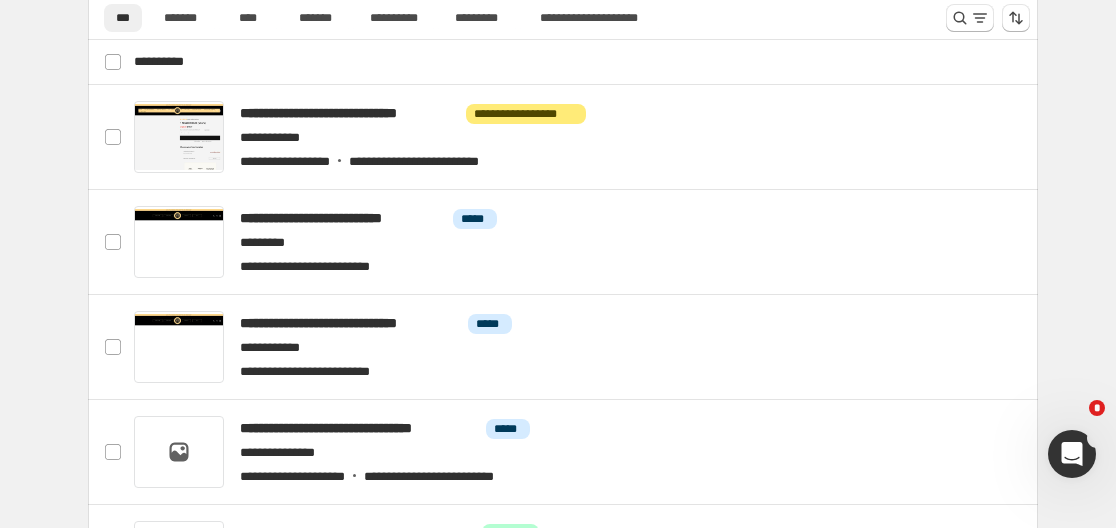 click 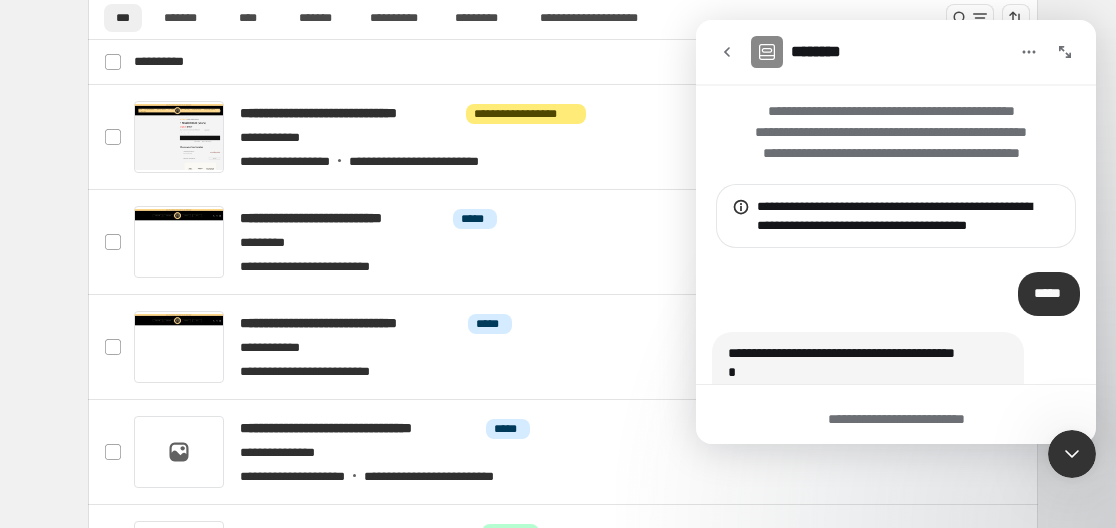 scroll, scrollTop: 186, scrollLeft: 0, axis: vertical 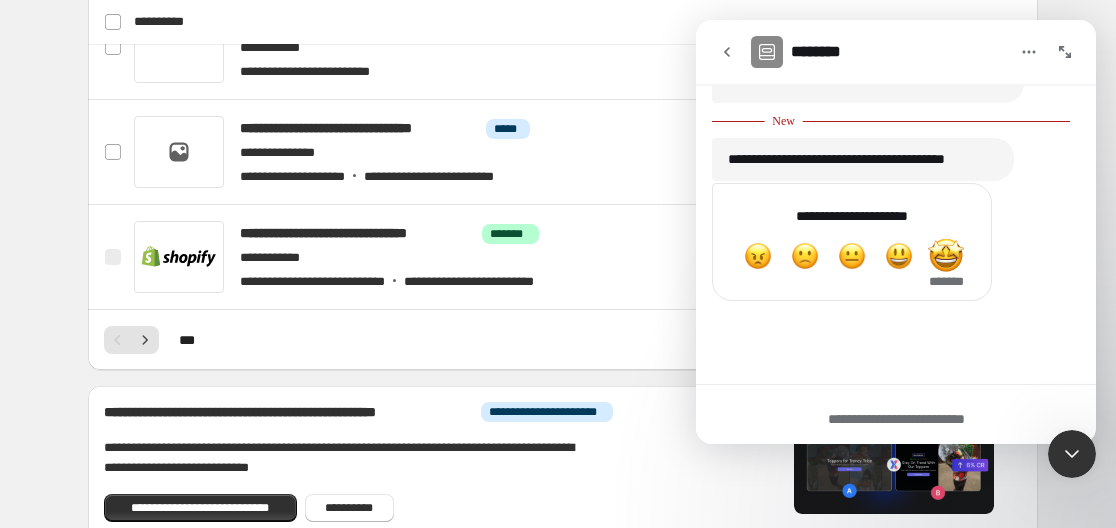 click at bounding box center (946, 256) 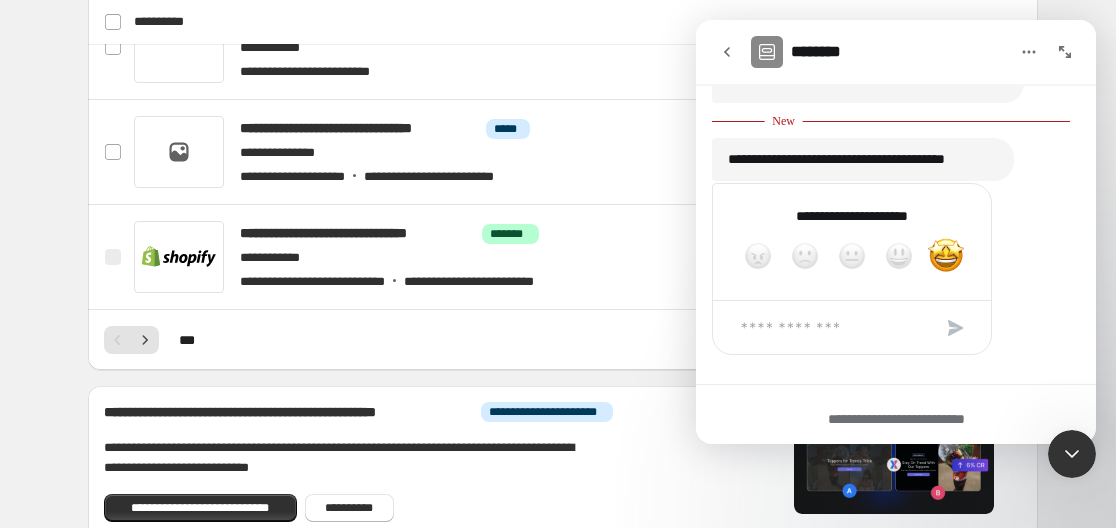 click at bounding box center (832, 327) 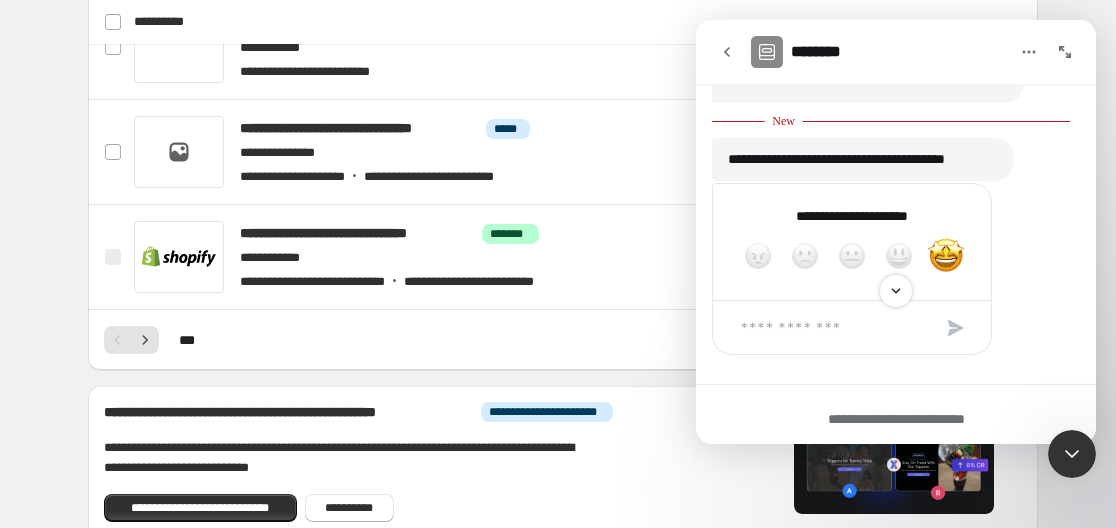 scroll, scrollTop: 4287, scrollLeft: 0, axis: vertical 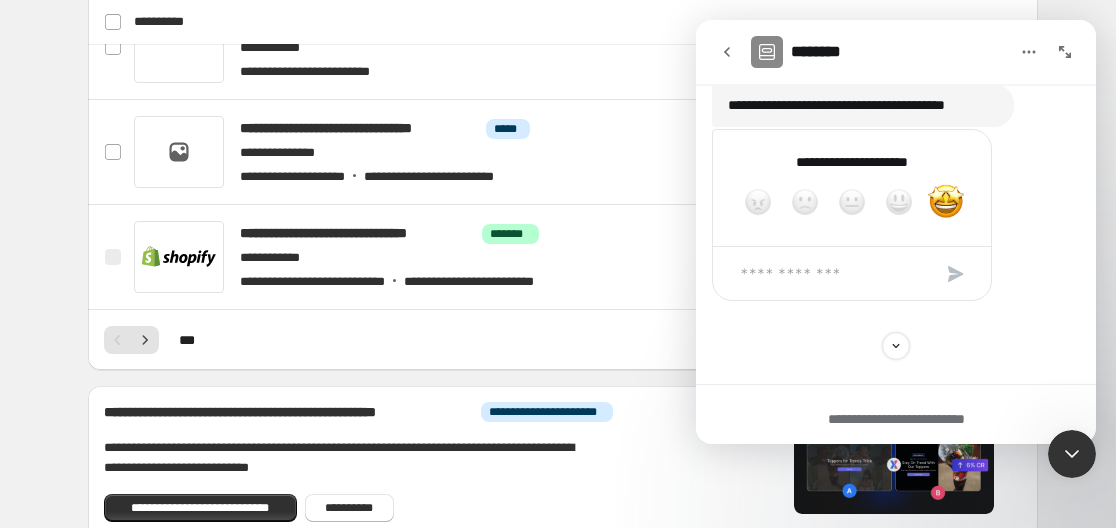 click at bounding box center [832, 273] 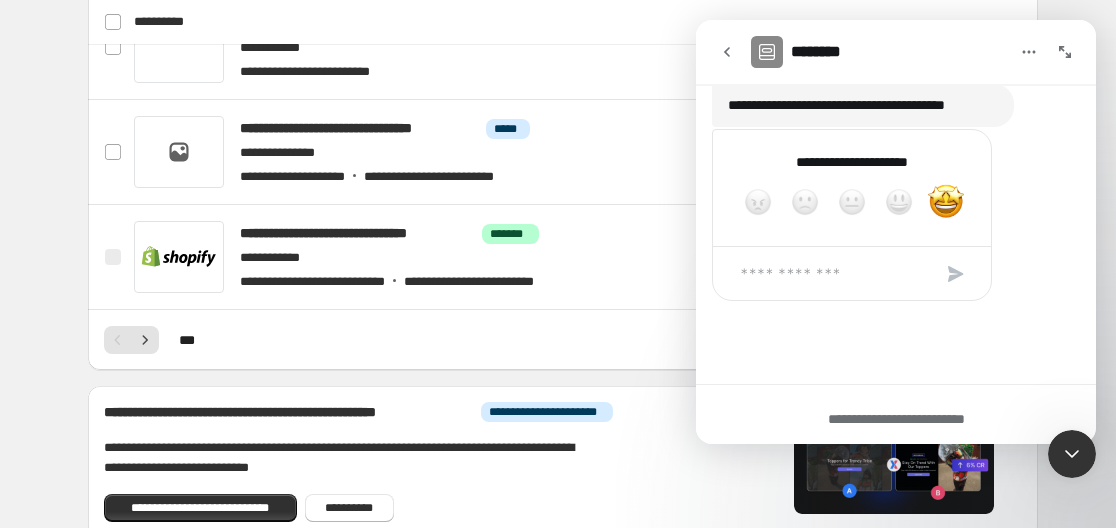 click at bounding box center [832, 273] 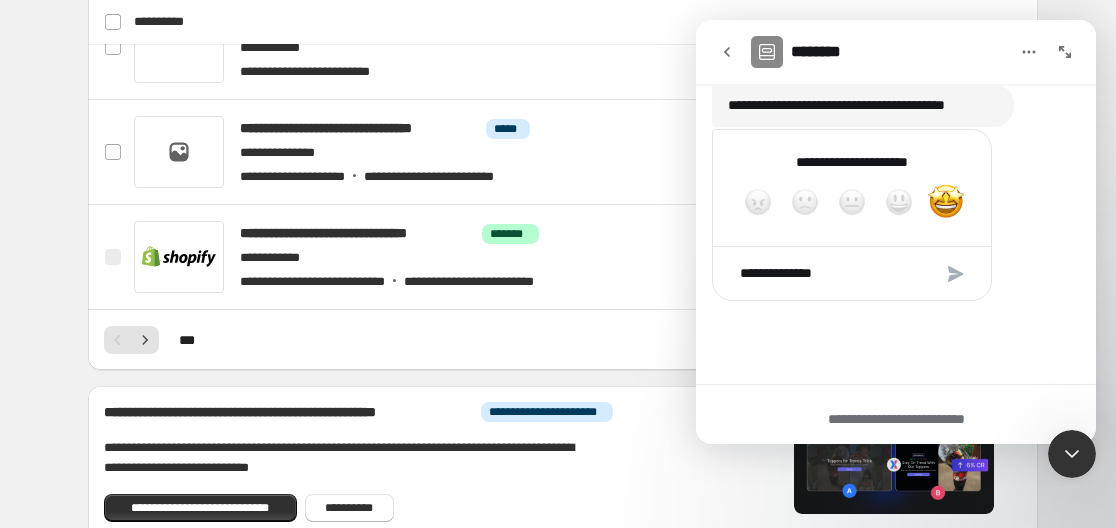 type on "**********" 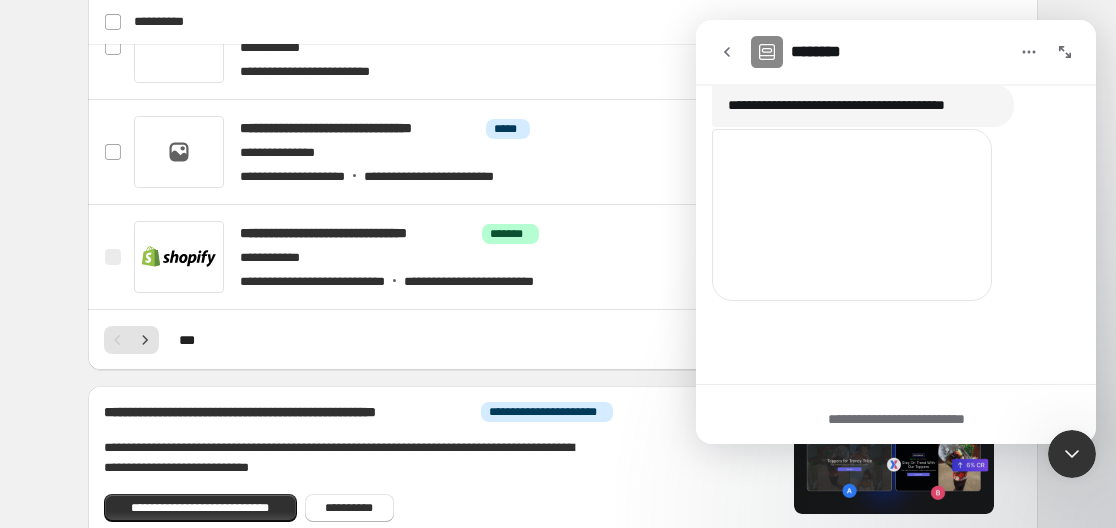 scroll, scrollTop: 4261, scrollLeft: 0, axis: vertical 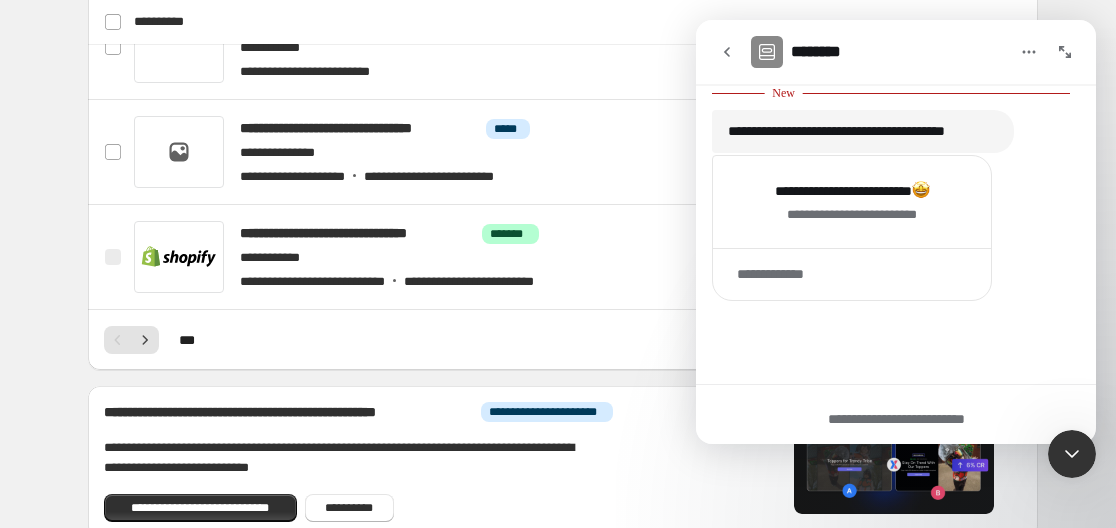 click at bounding box center [1072, 454] 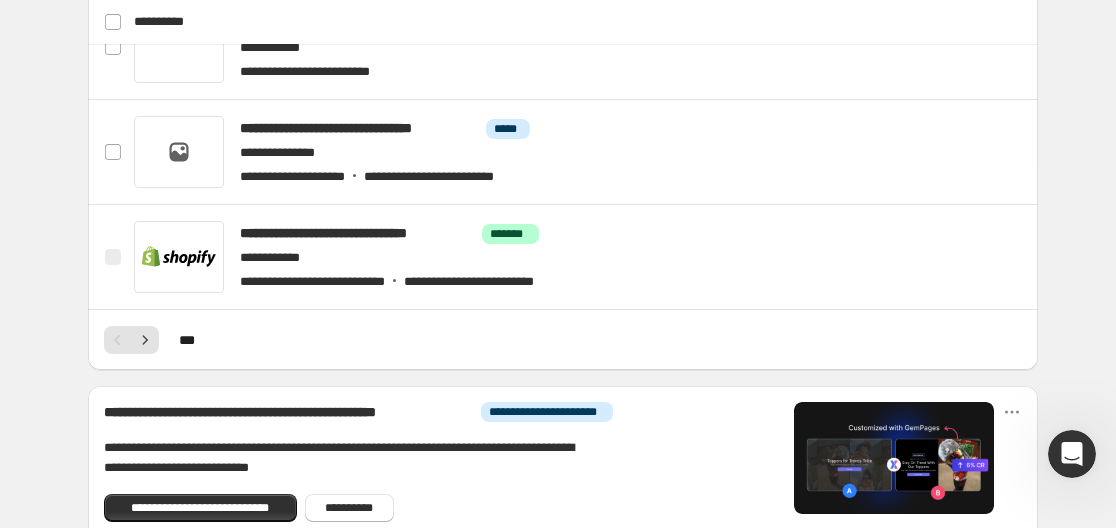 click at bounding box center [1072, 454] 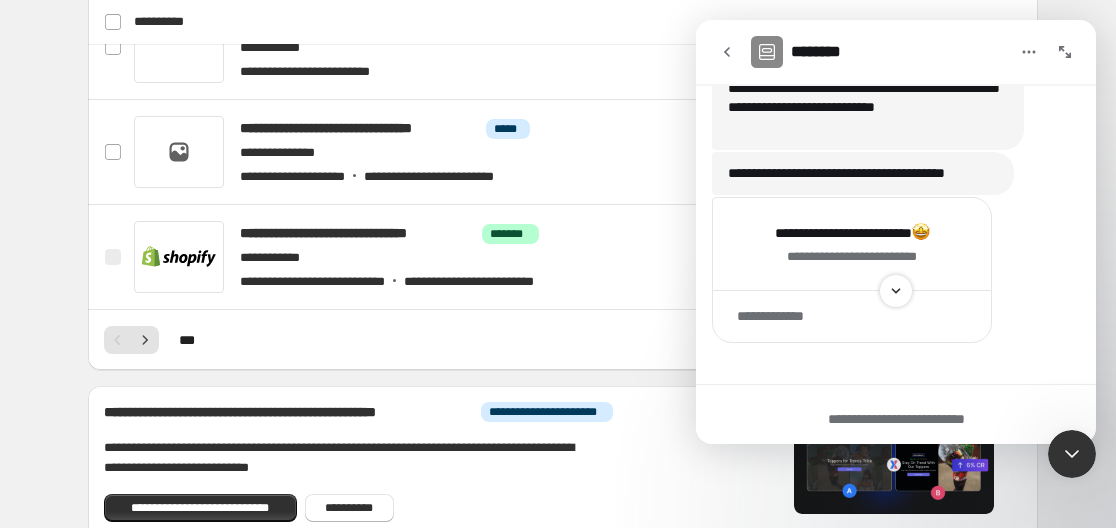 scroll, scrollTop: 4228, scrollLeft: 0, axis: vertical 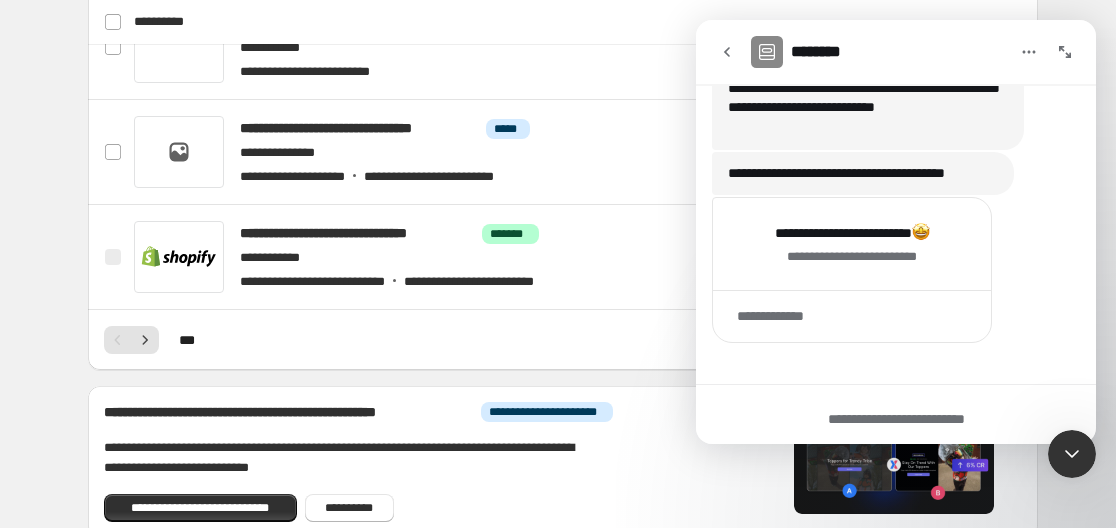 click at bounding box center (727, 52) 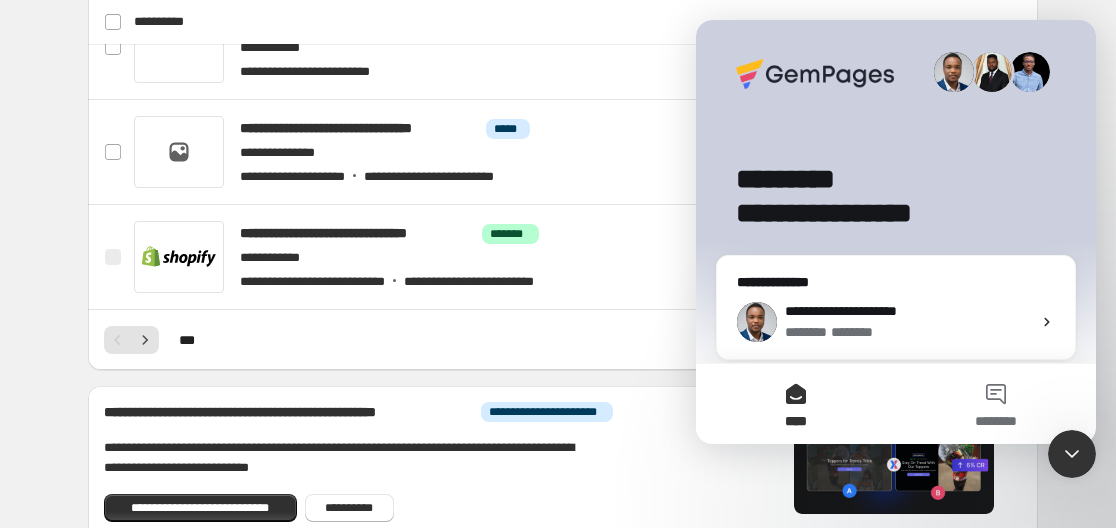 scroll, scrollTop: 0, scrollLeft: 0, axis: both 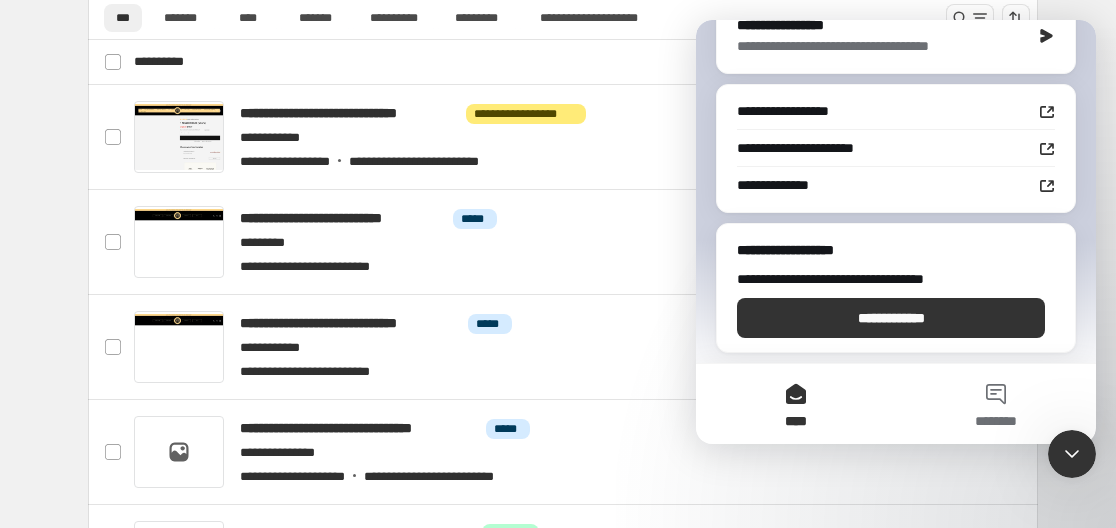 click 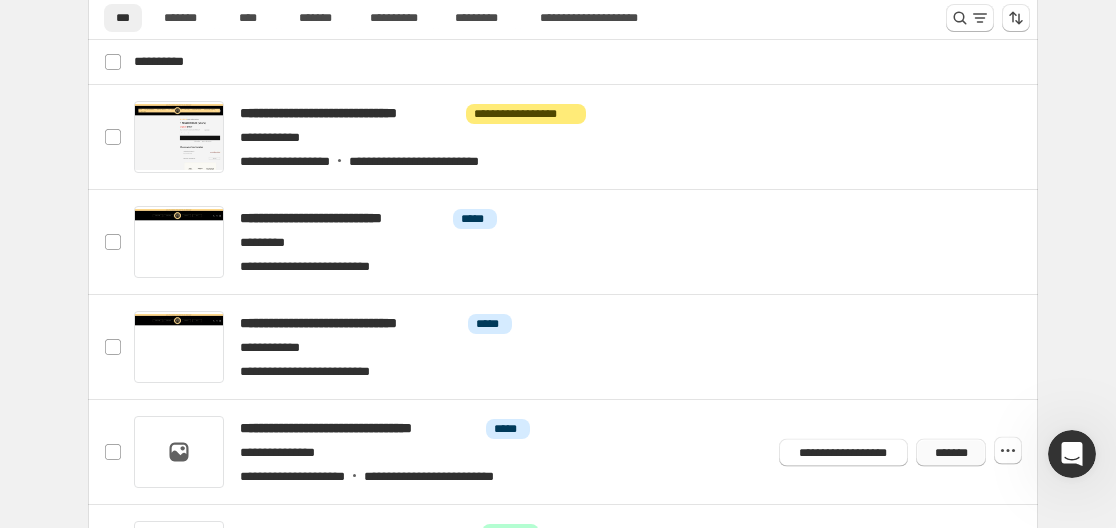 type 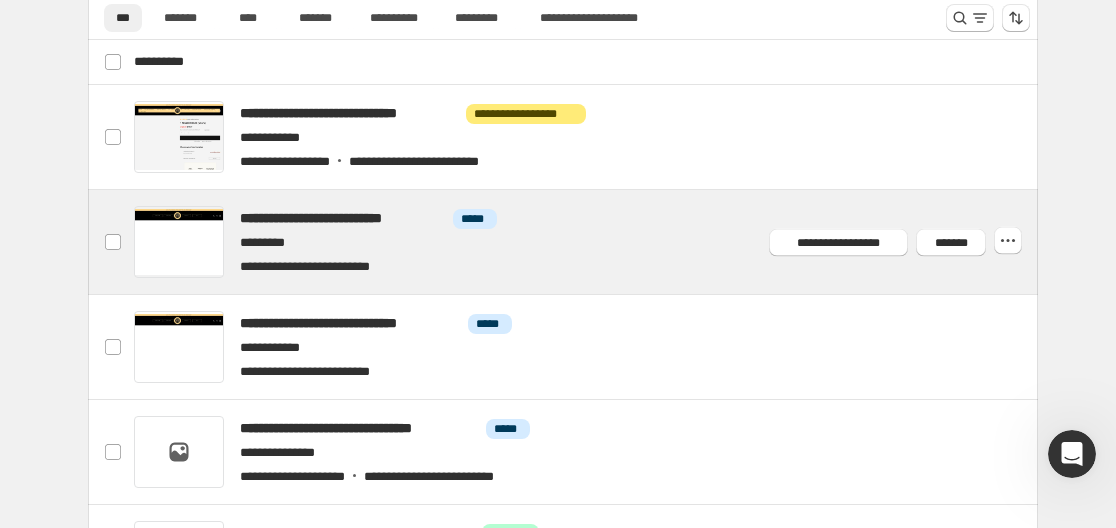 click at bounding box center (587, 242) 